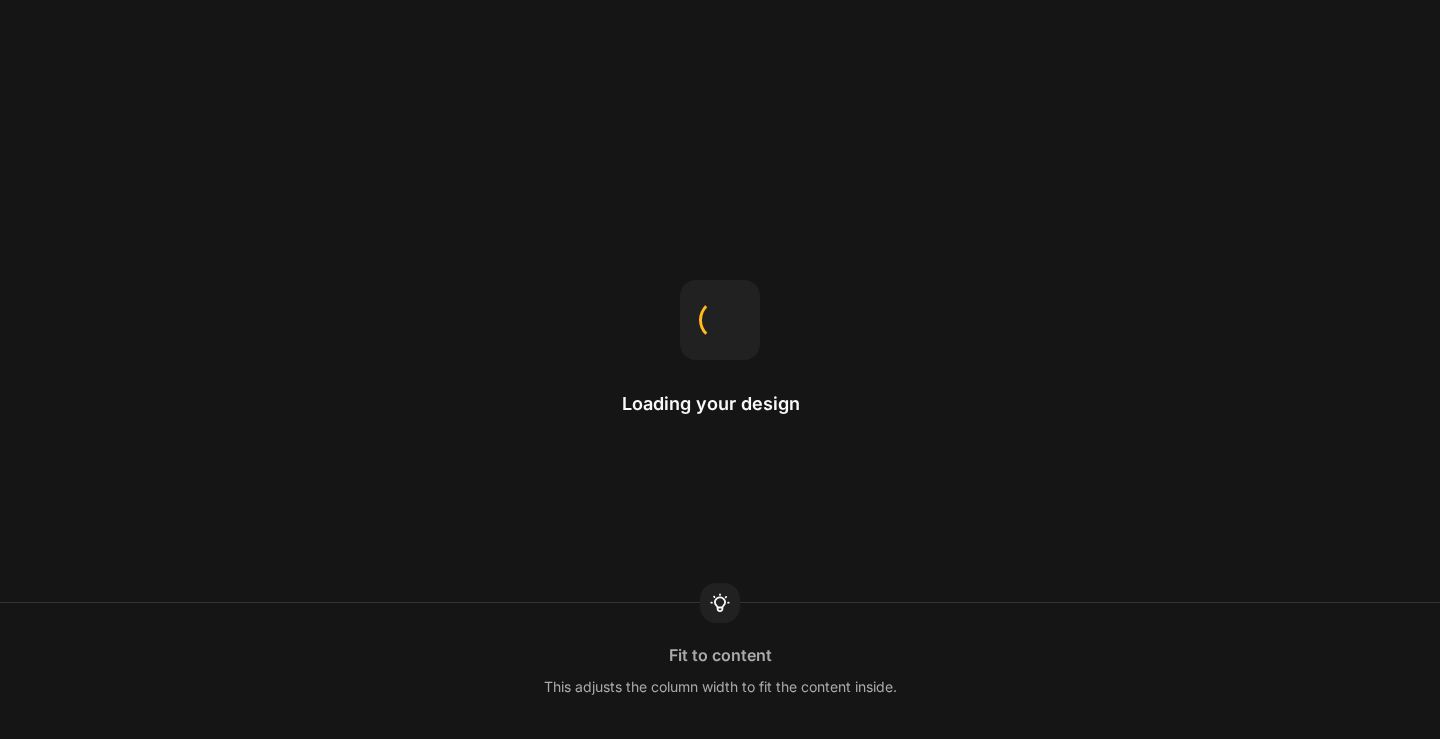 scroll, scrollTop: 0, scrollLeft: 0, axis: both 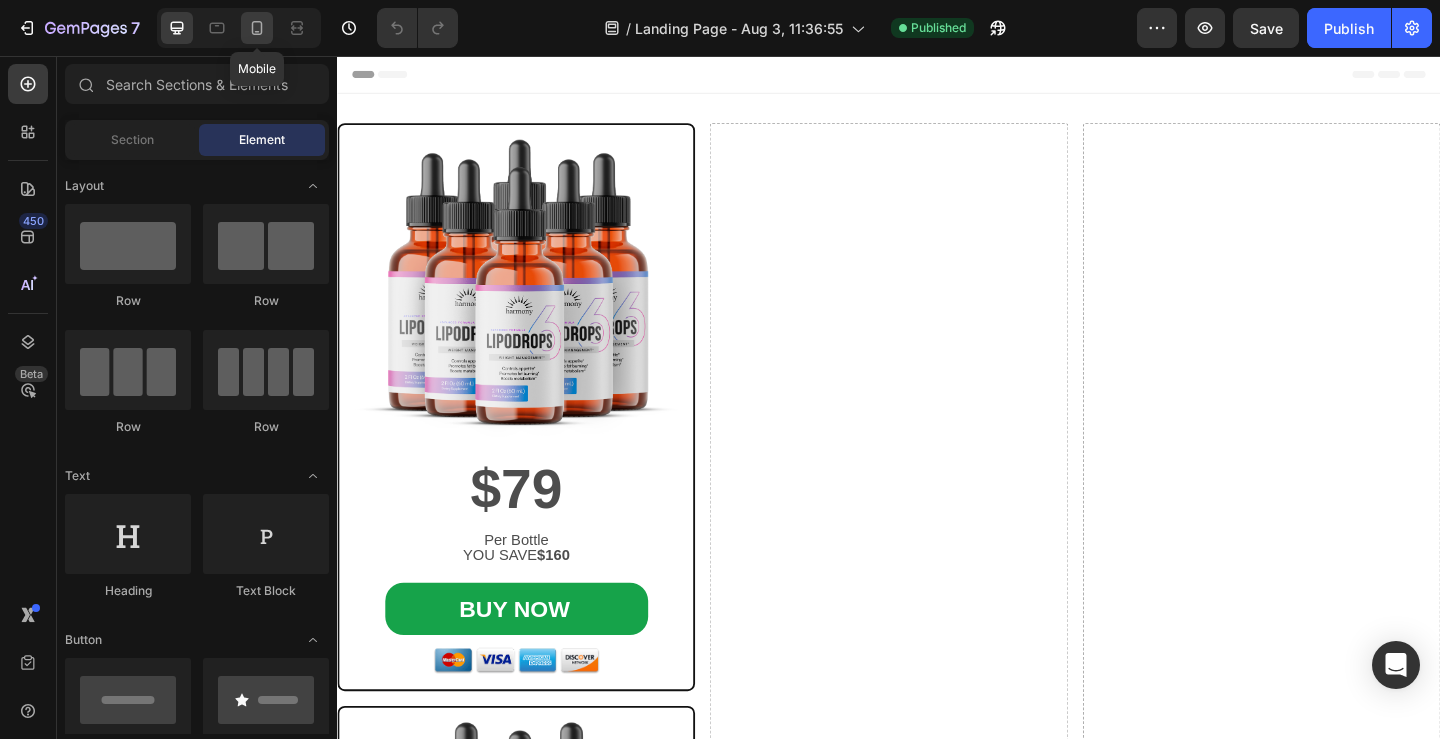 click 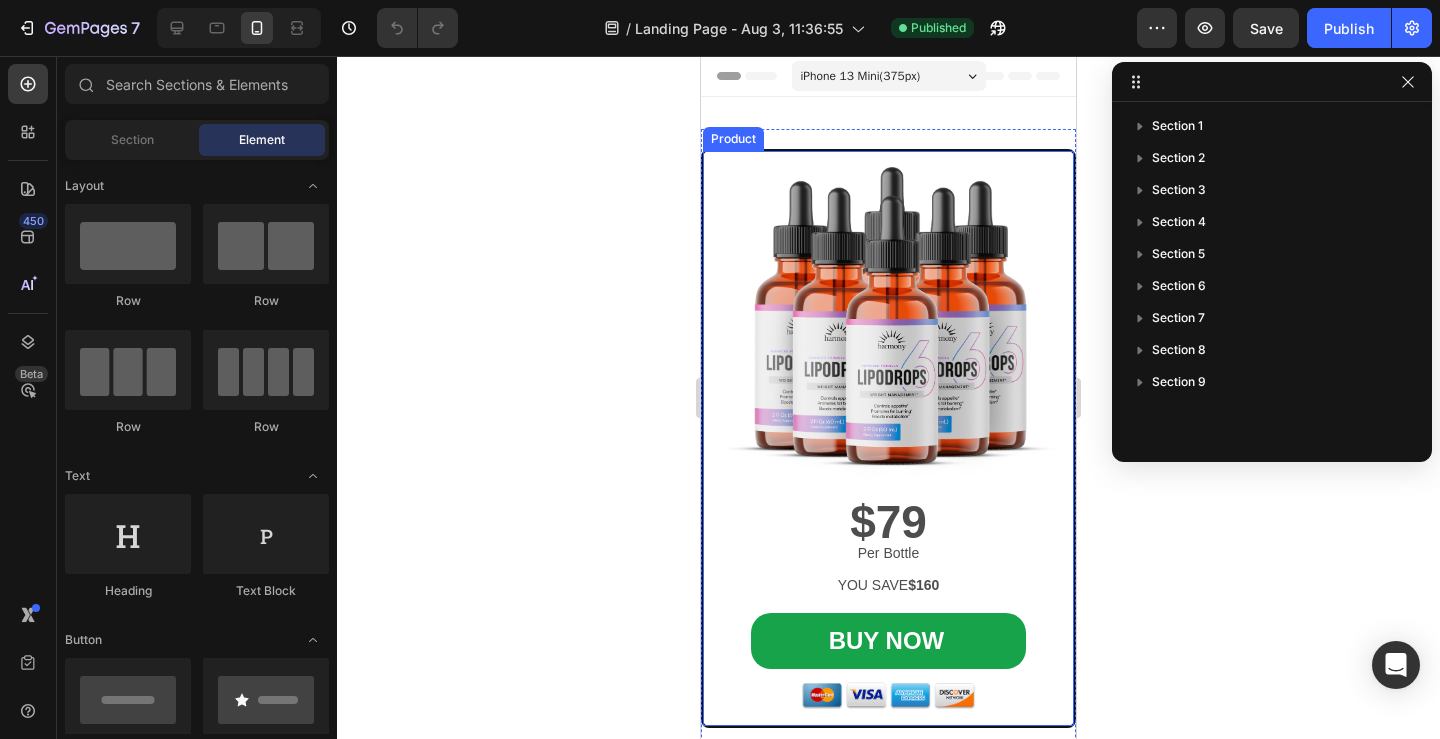click on "Image $79 Text Block Per Bottle Text Block YOU SAVE  $160 Text Block BUY NOW Add to Cart Image Product" at bounding box center [888, 438] 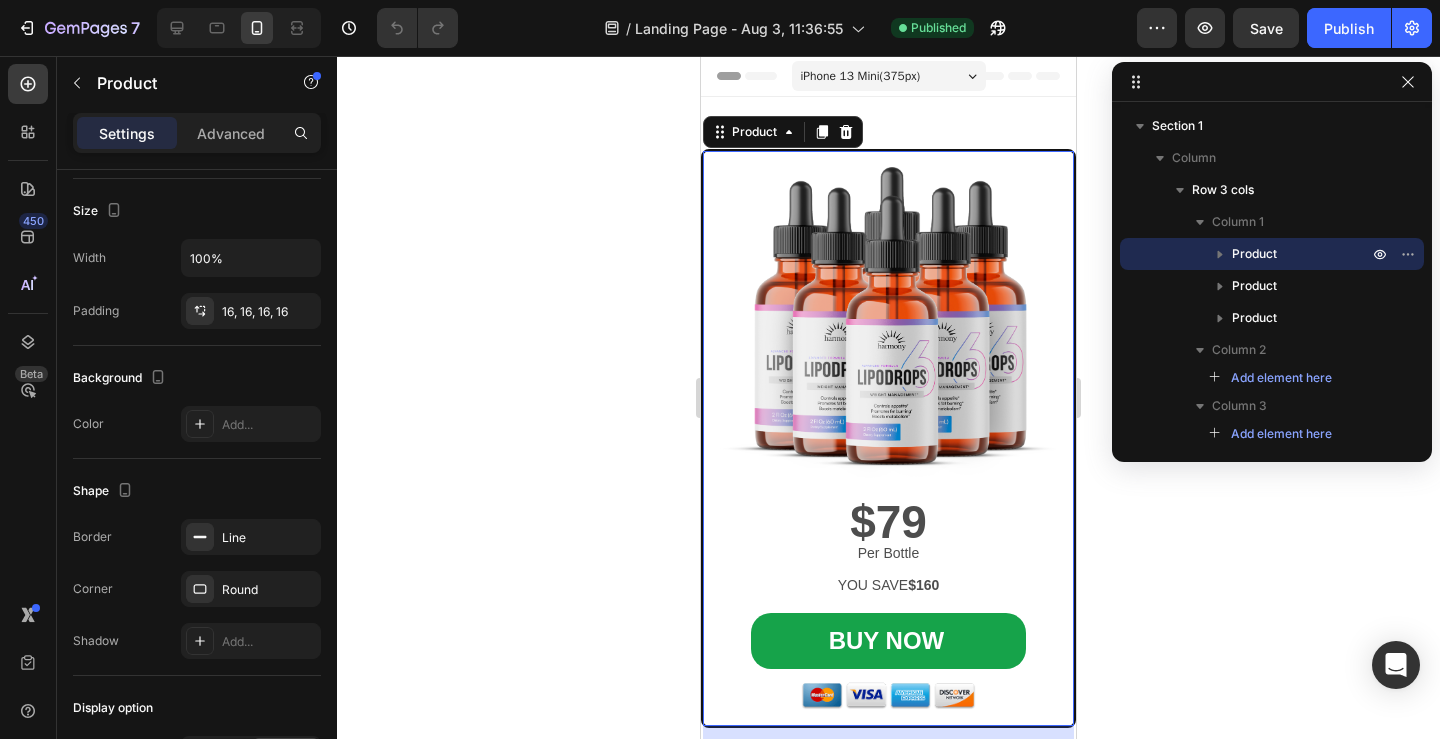 scroll, scrollTop: 0, scrollLeft: 0, axis: both 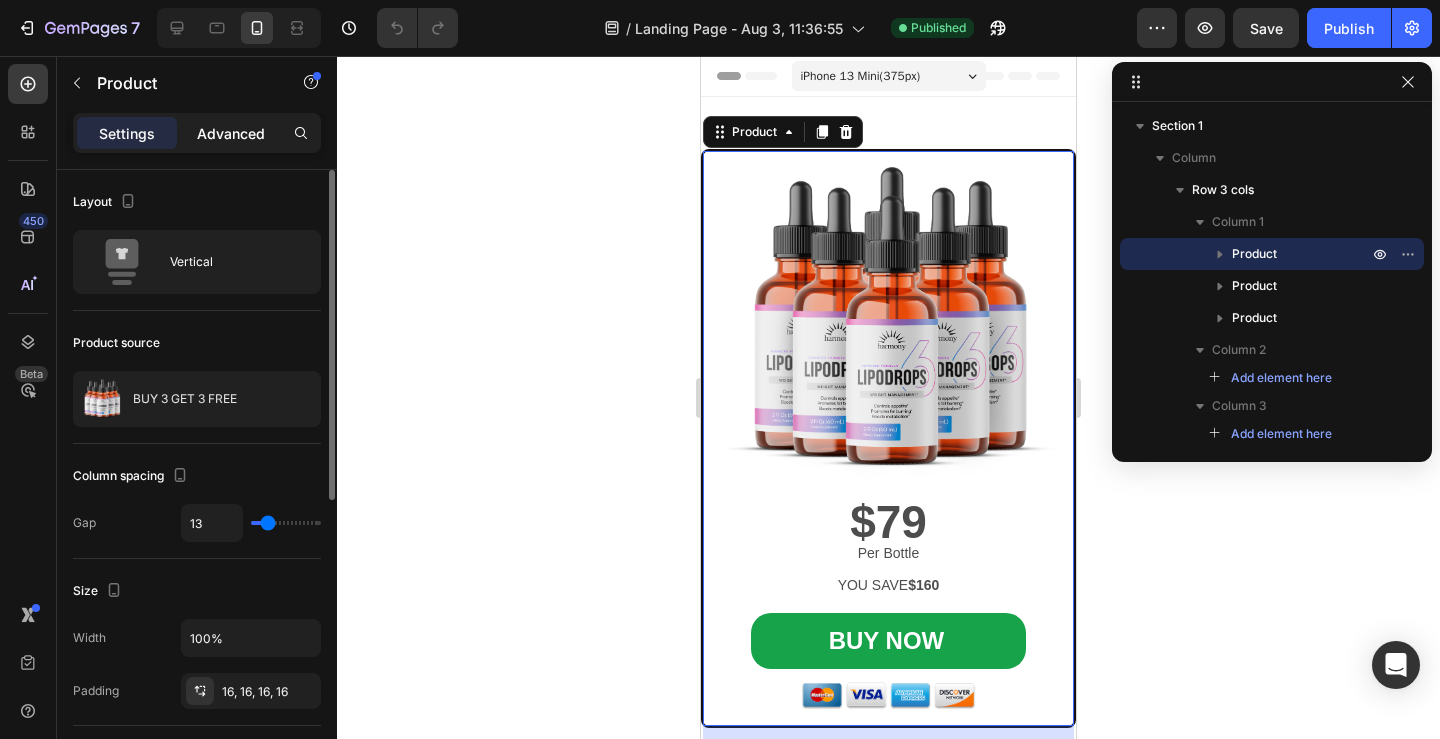 click on "Advanced" at bounding box center (231, 133) 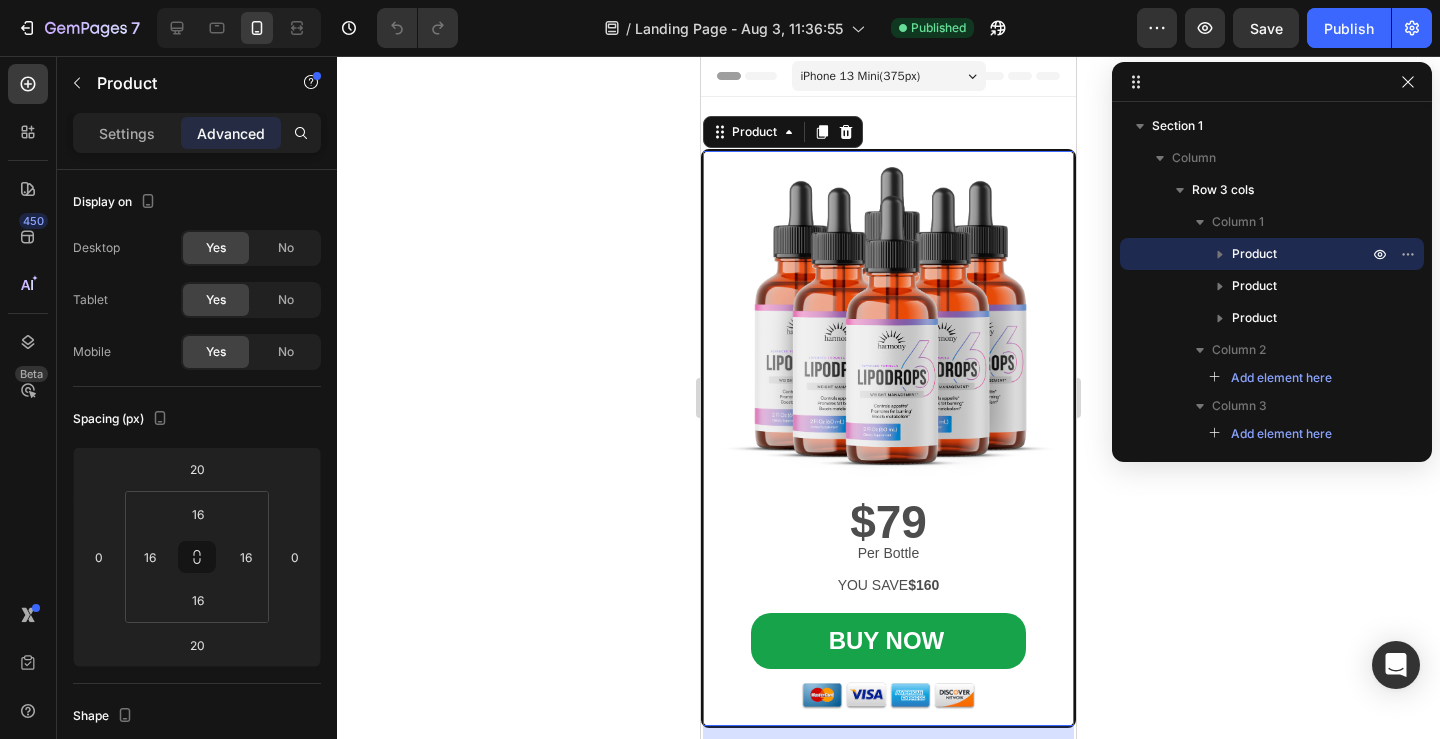 click on "Advanced" at bounding box center (231, 133) 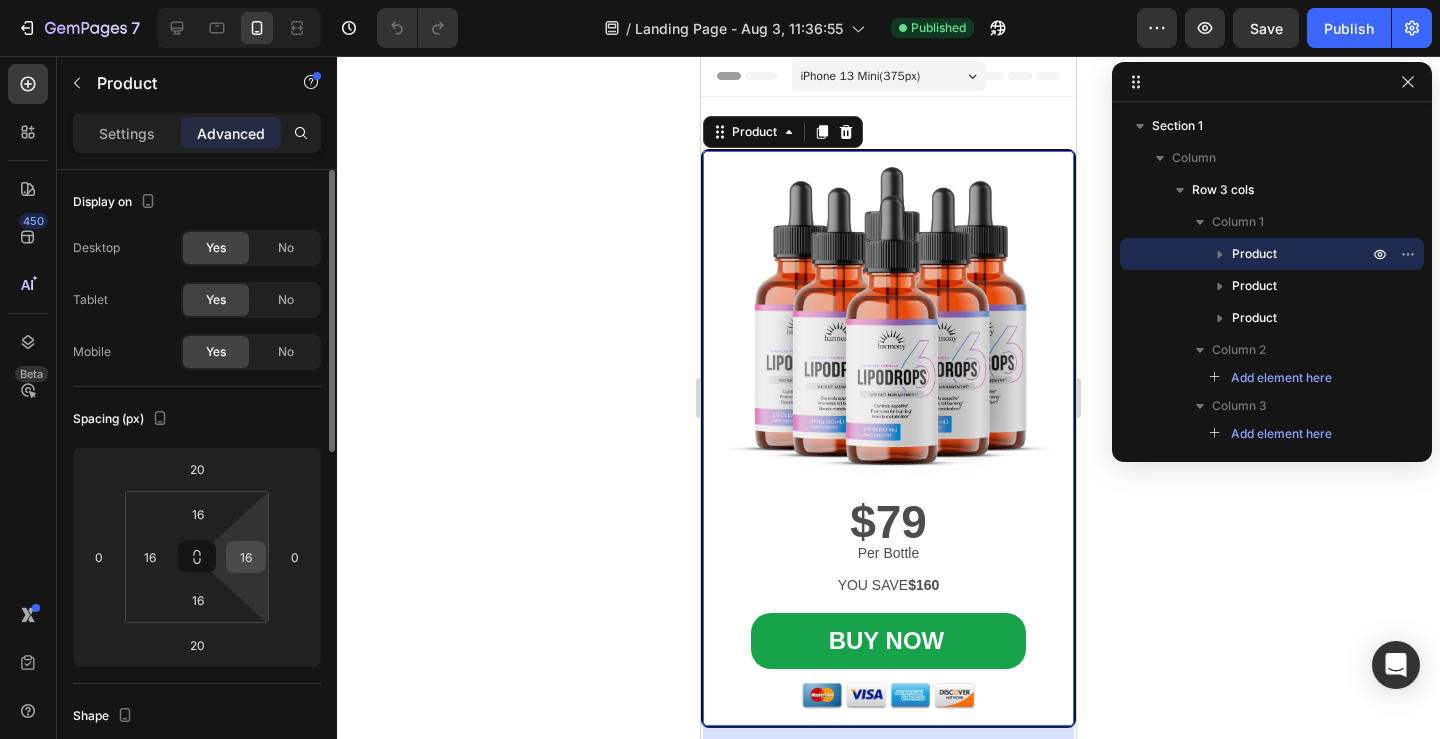 drag, startPoint x: 203, startPoint y: 563, endPoint x: 239, endPoint y: 562, distance: 36.013885 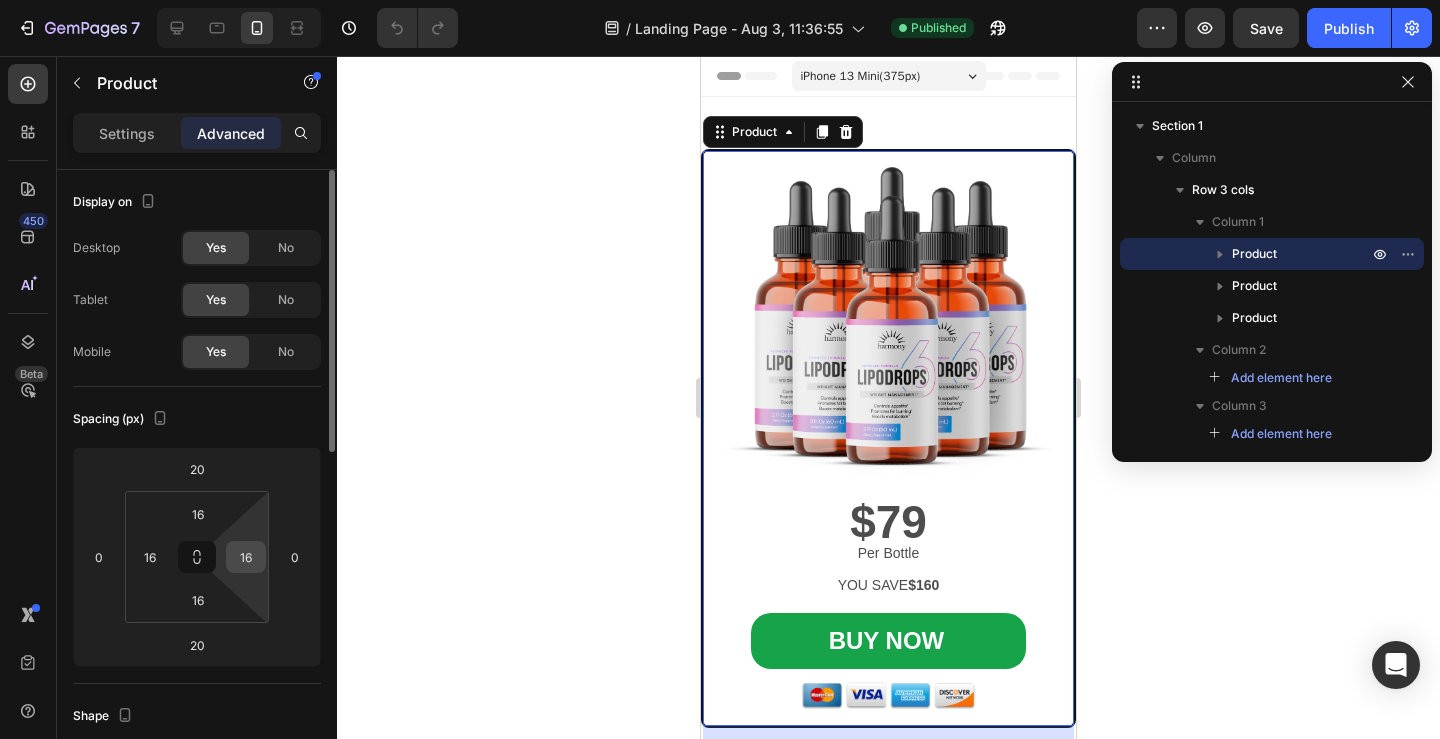 click on "16 16 16 16" at bounding box center (197, 557) 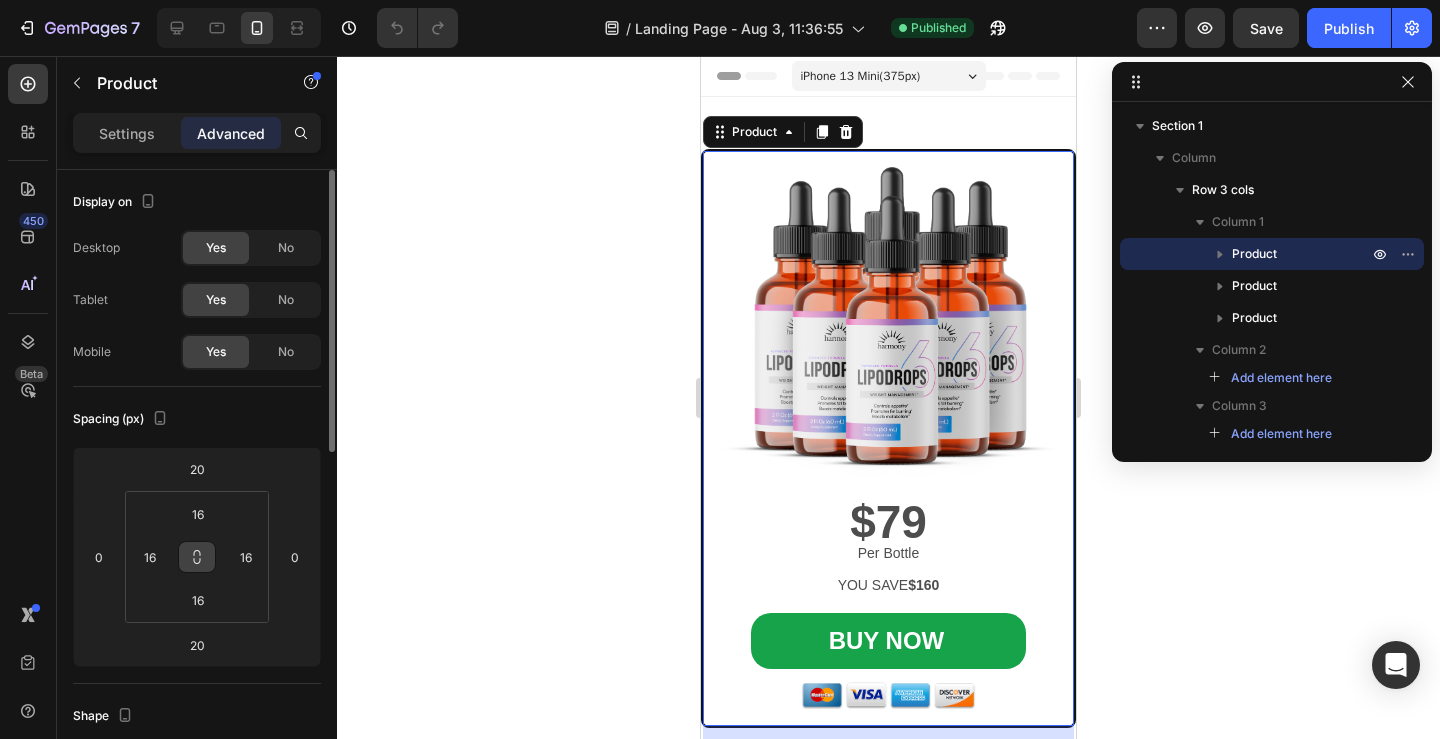 click 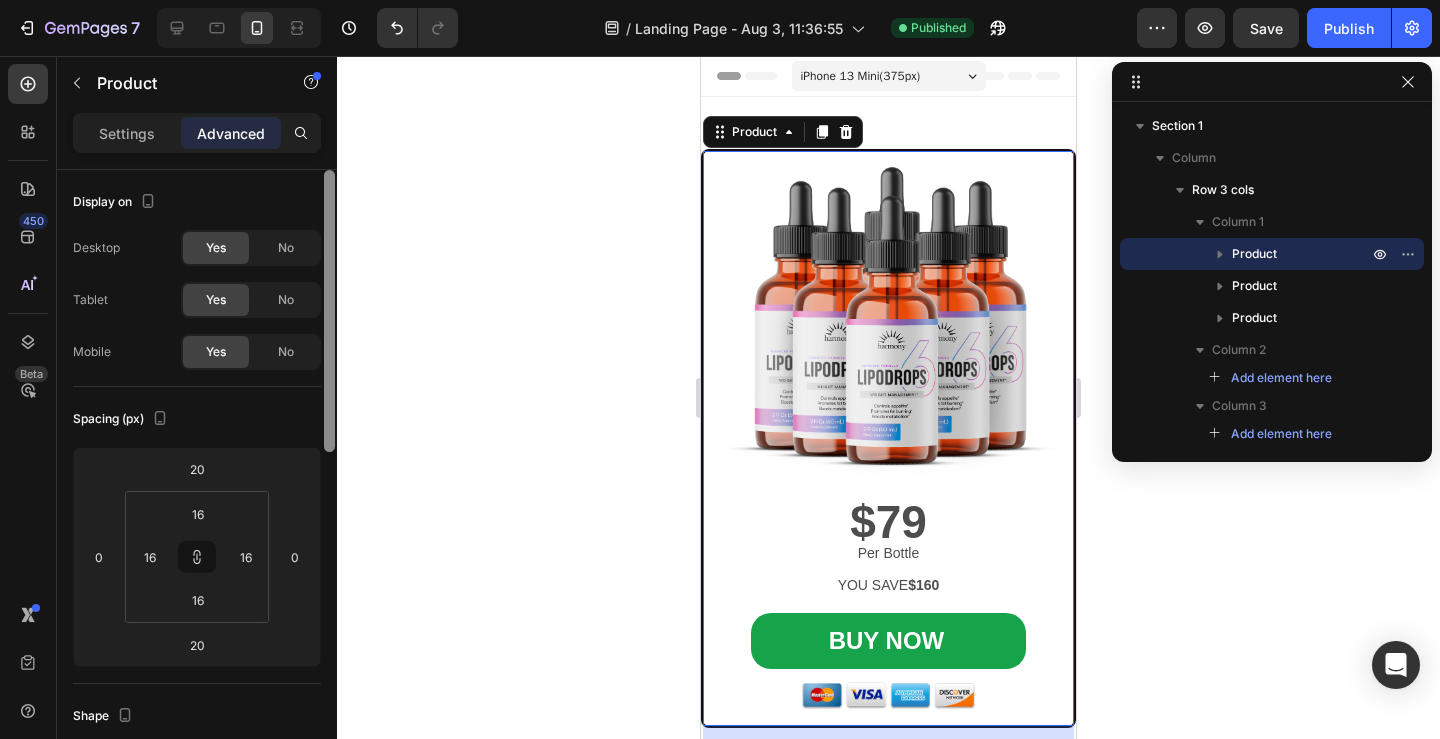 drag, startPoint x: 199, startPoint y: 556, endPoint x: 328, endPoint y: 542, distance: 129.75746 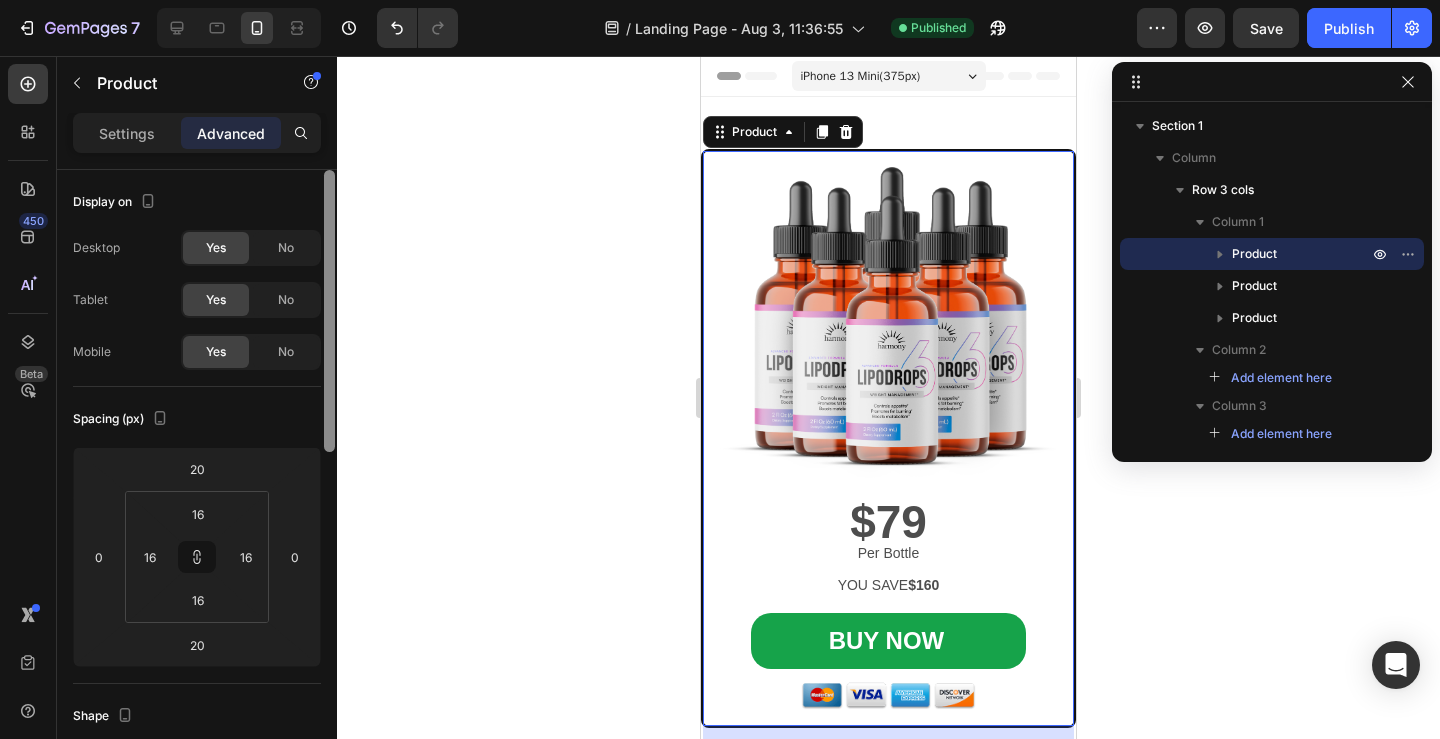 click on "Display on Desktop Yes No Tablet Yes No Mobile Yes No Spacing (px) 20 0 20 0 16 16 16 16 Shape Border Line Corner Round Shadow Add... Position Static Opacity 100% Animation Upgrade to Build plan  to unlock Animation & other premium features. Interaction Upgrade to Optimize plan  to unlock Interaction & other premium features. CSS class Delete element" at bounding box center (197, 483) 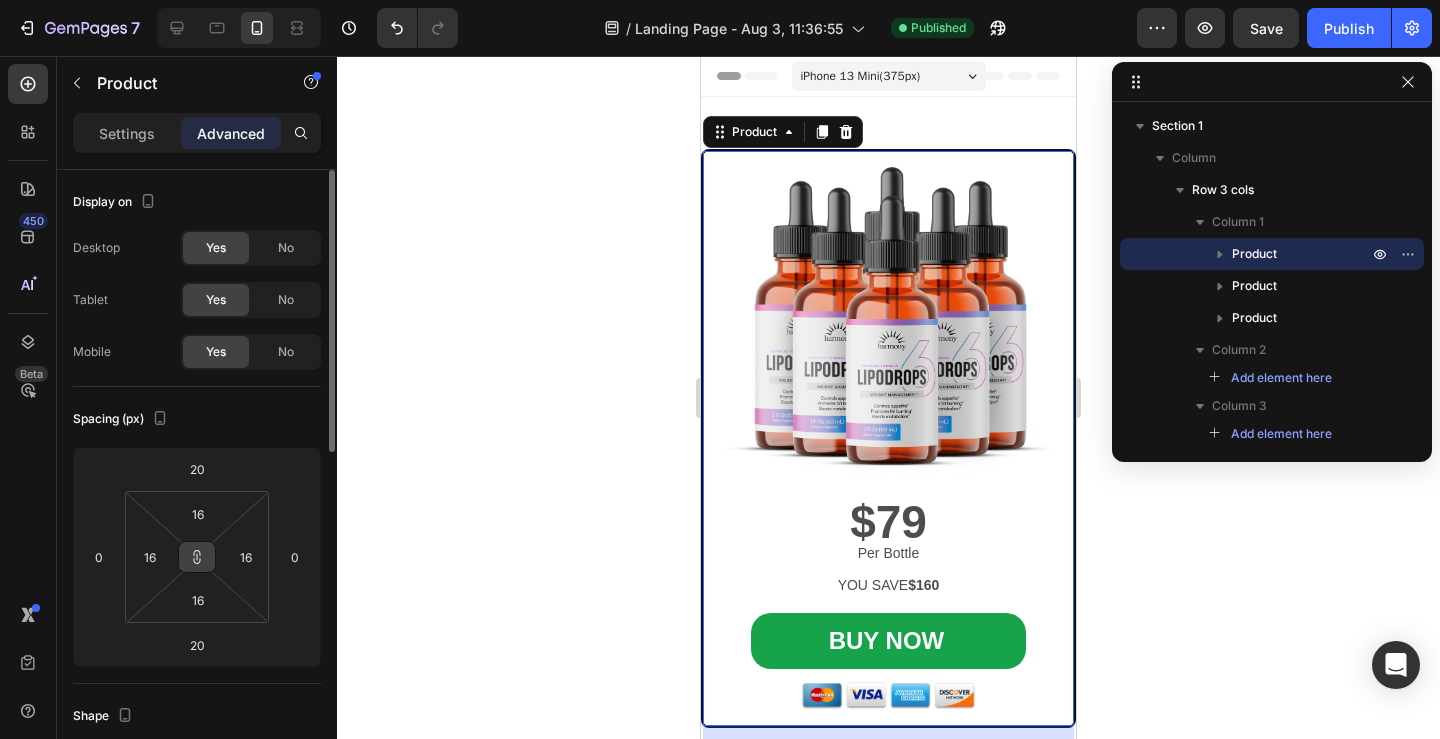 click 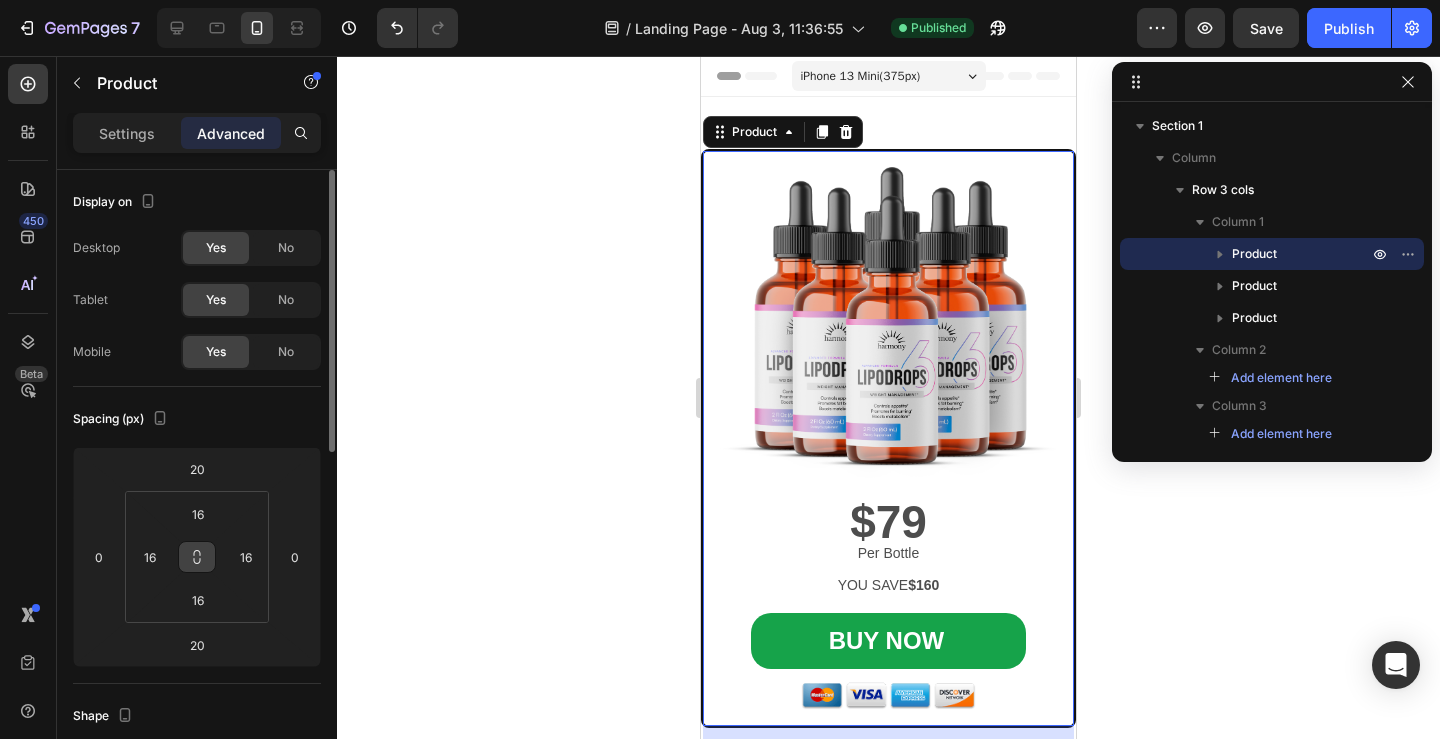 click 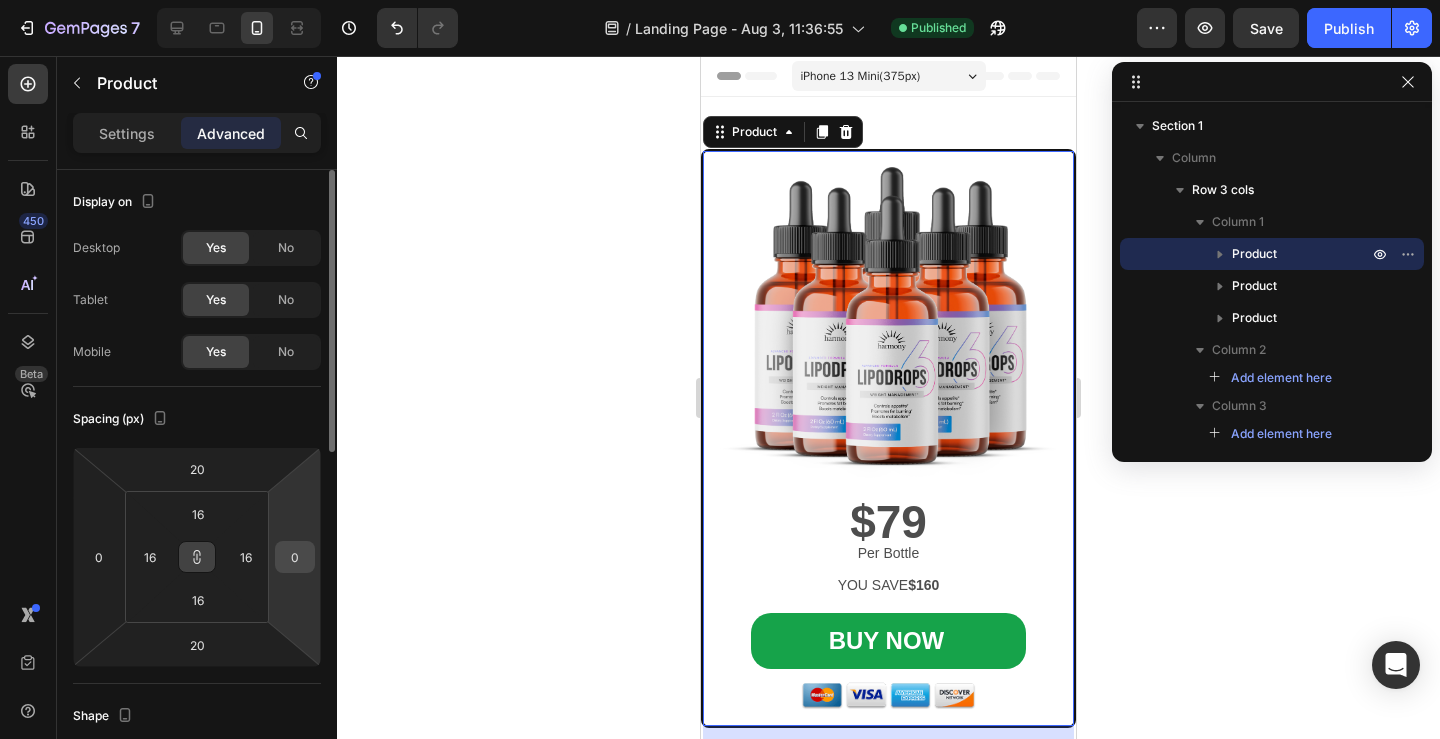 click on "0" at bounding box center [295, 557] 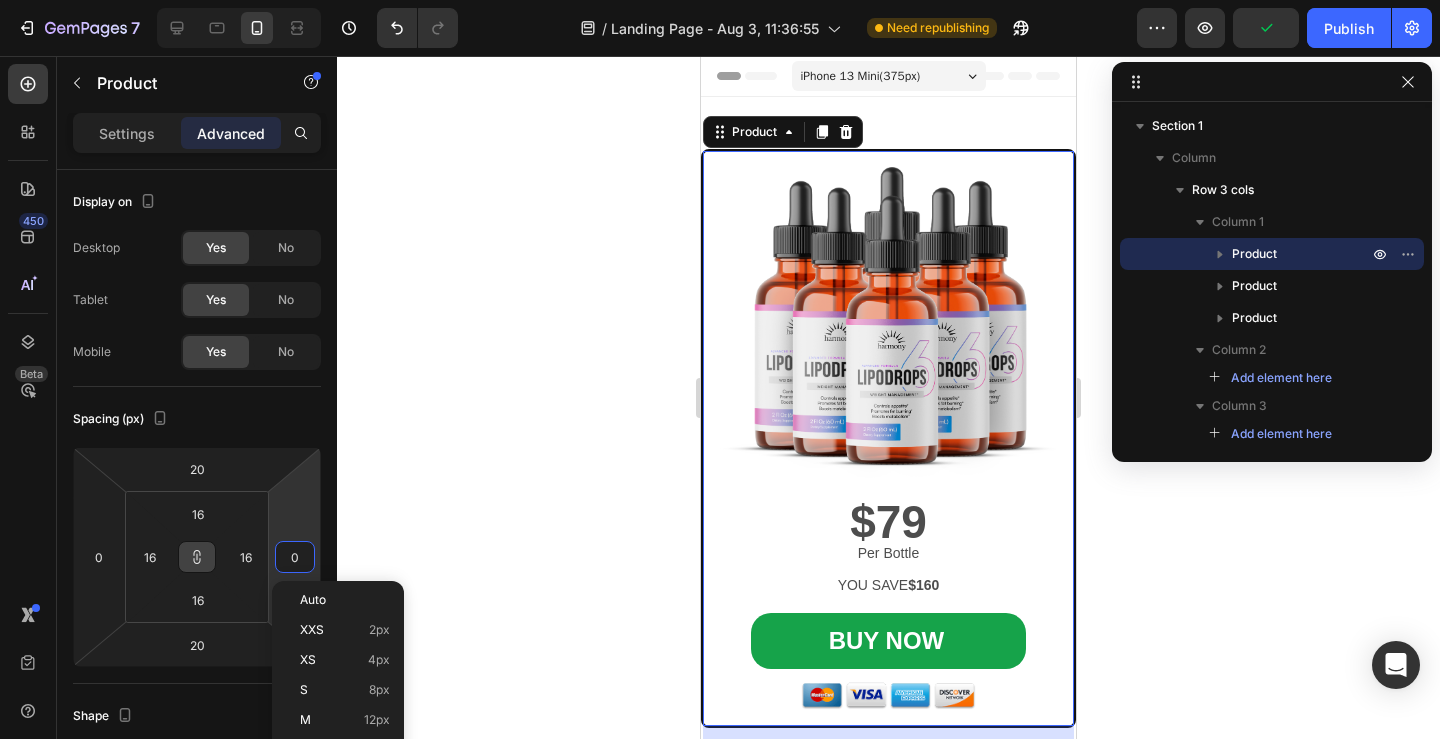 type on "3" 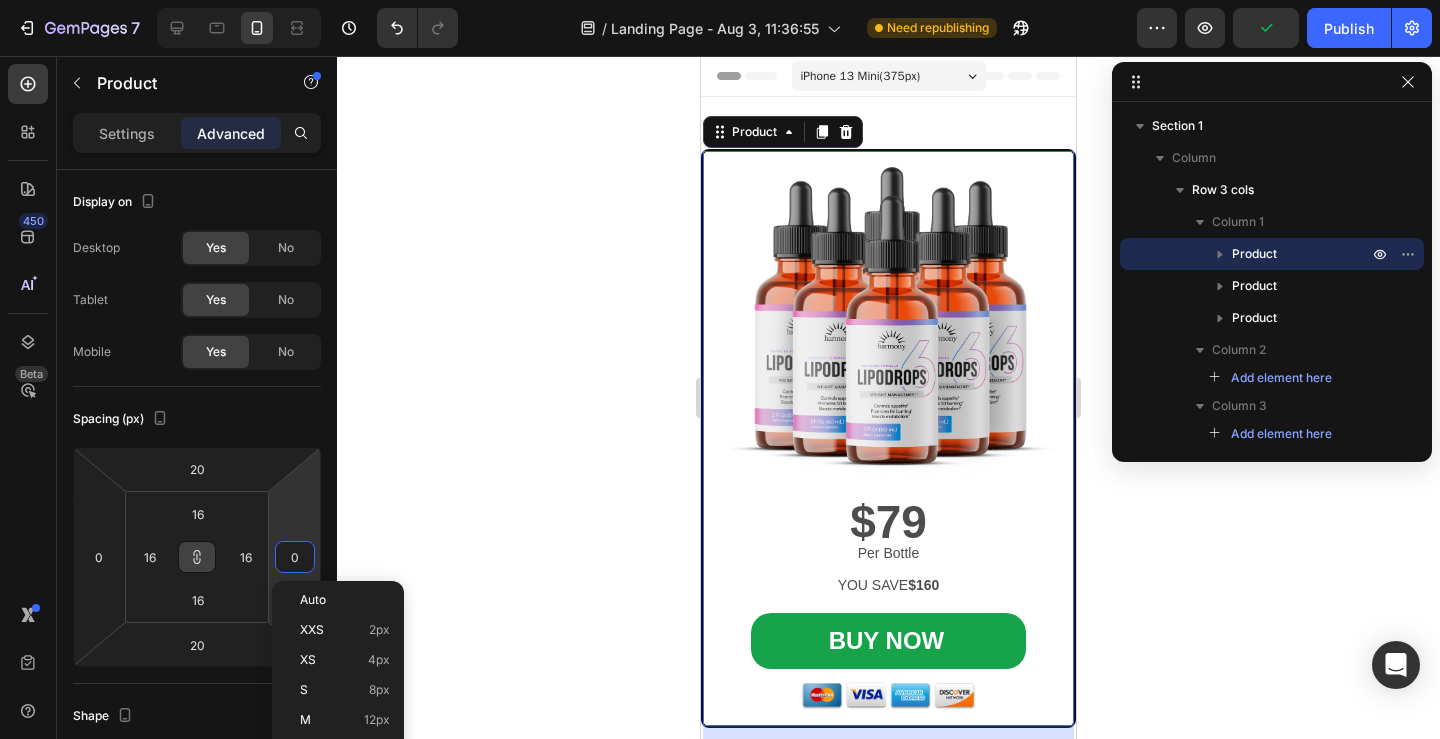 type on "3" 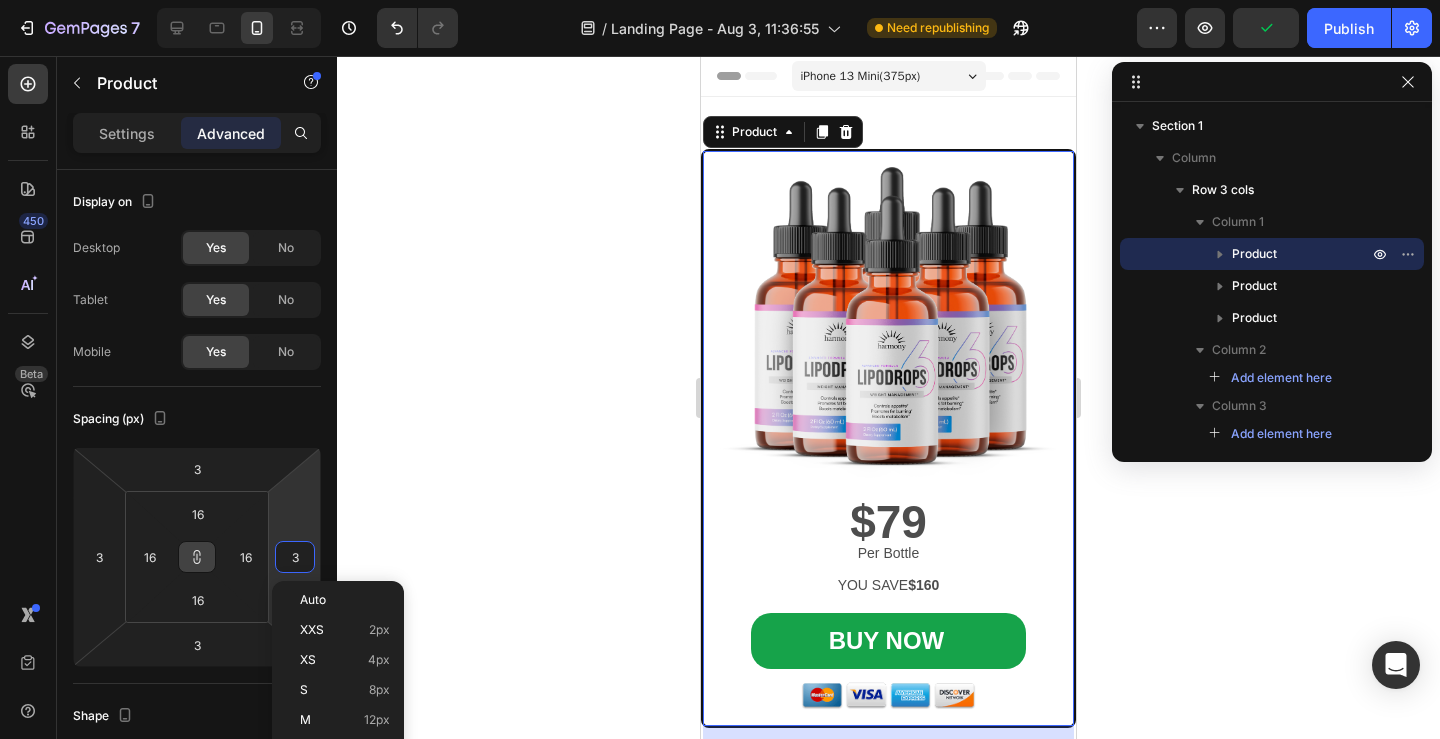 type on "30" 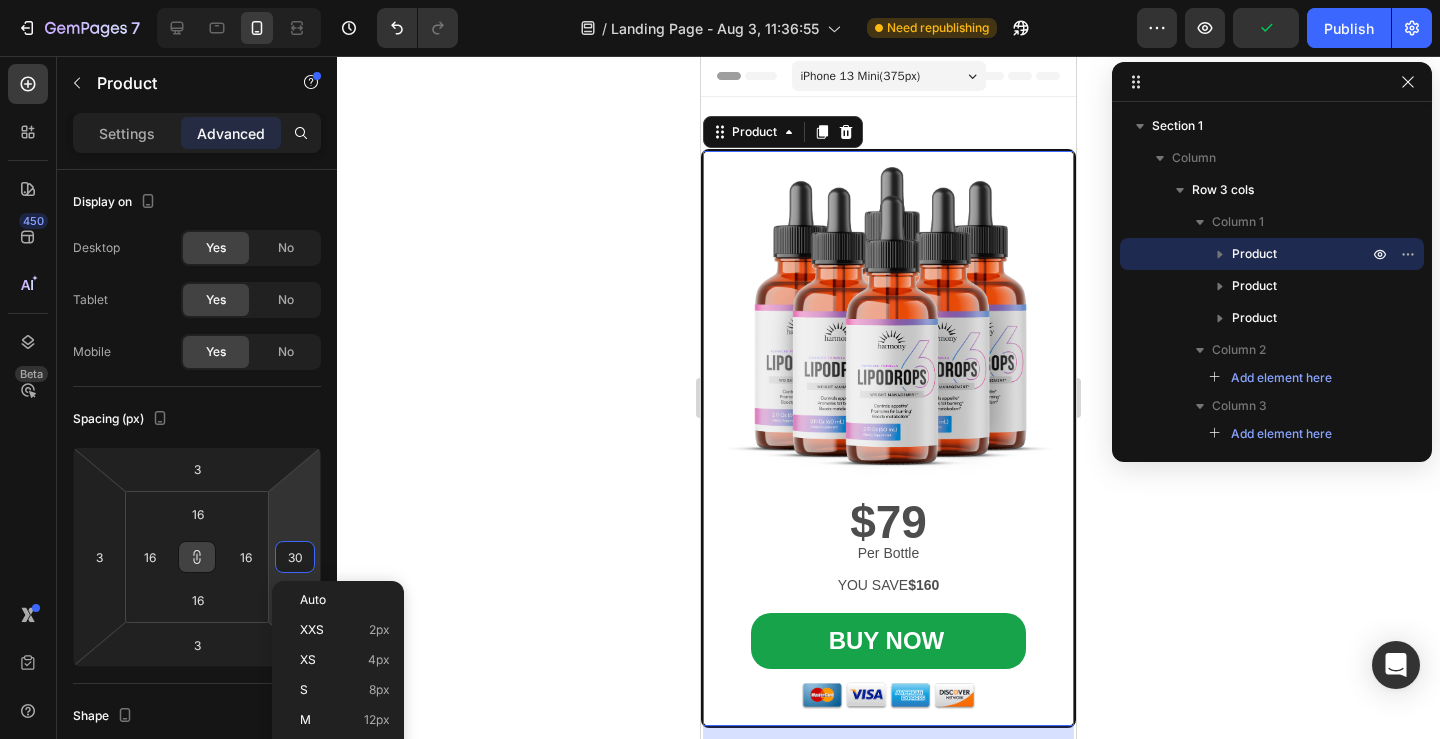 type on "30" 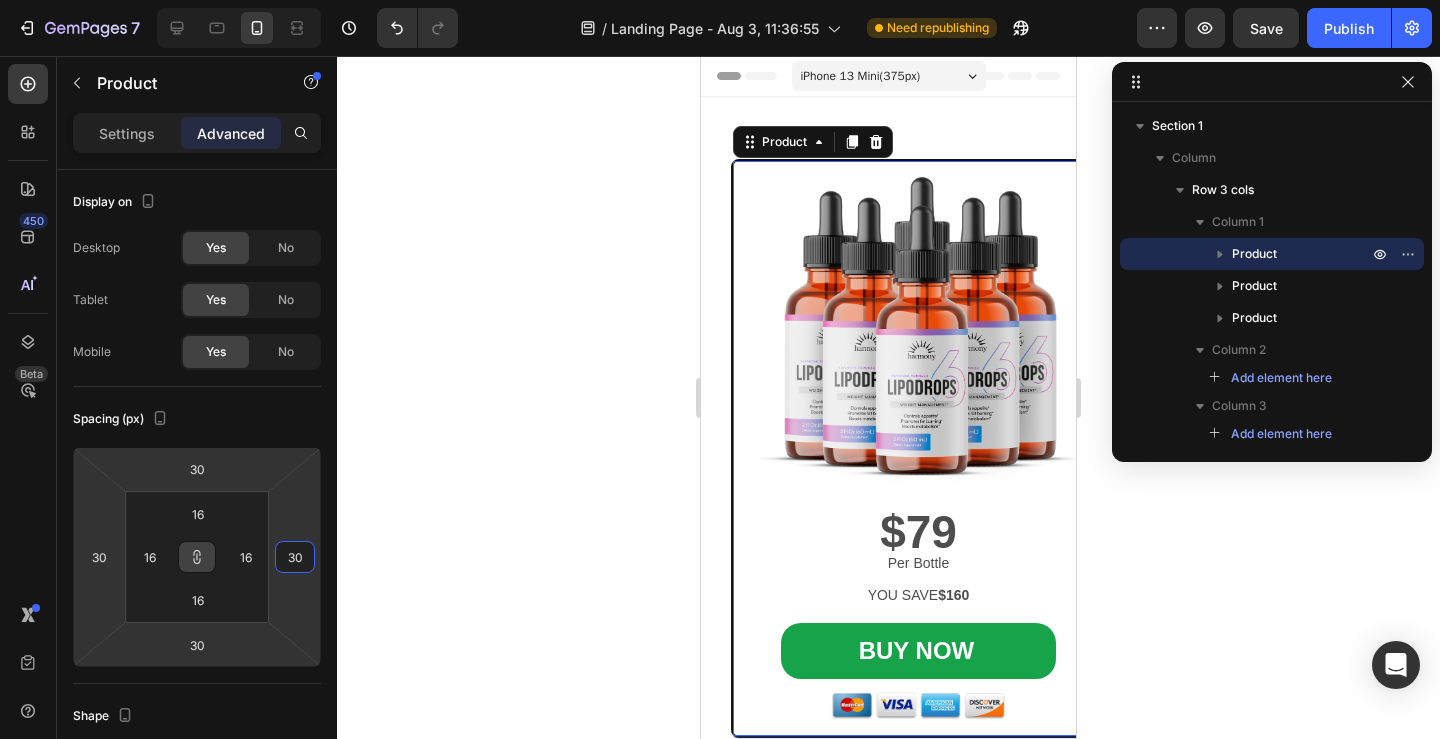 type on "3" 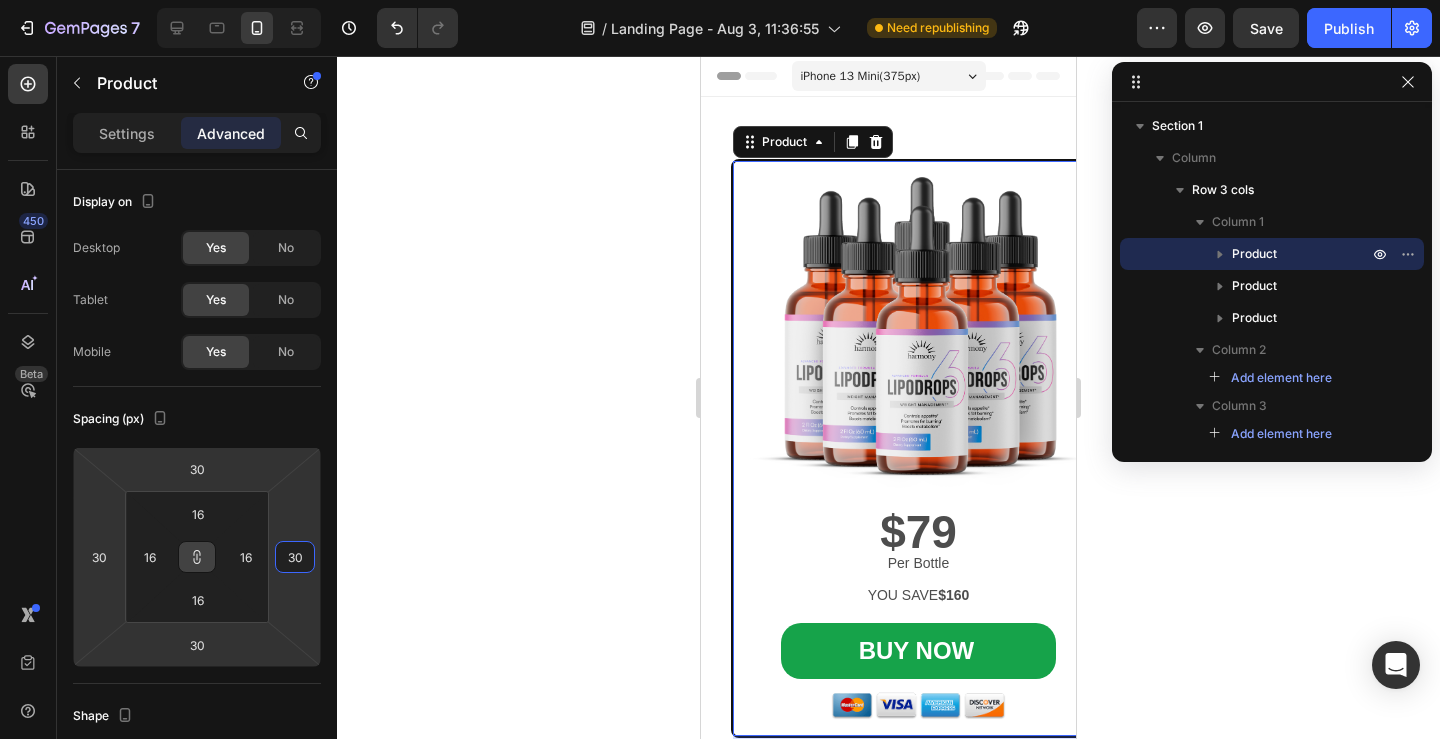 type on "3" 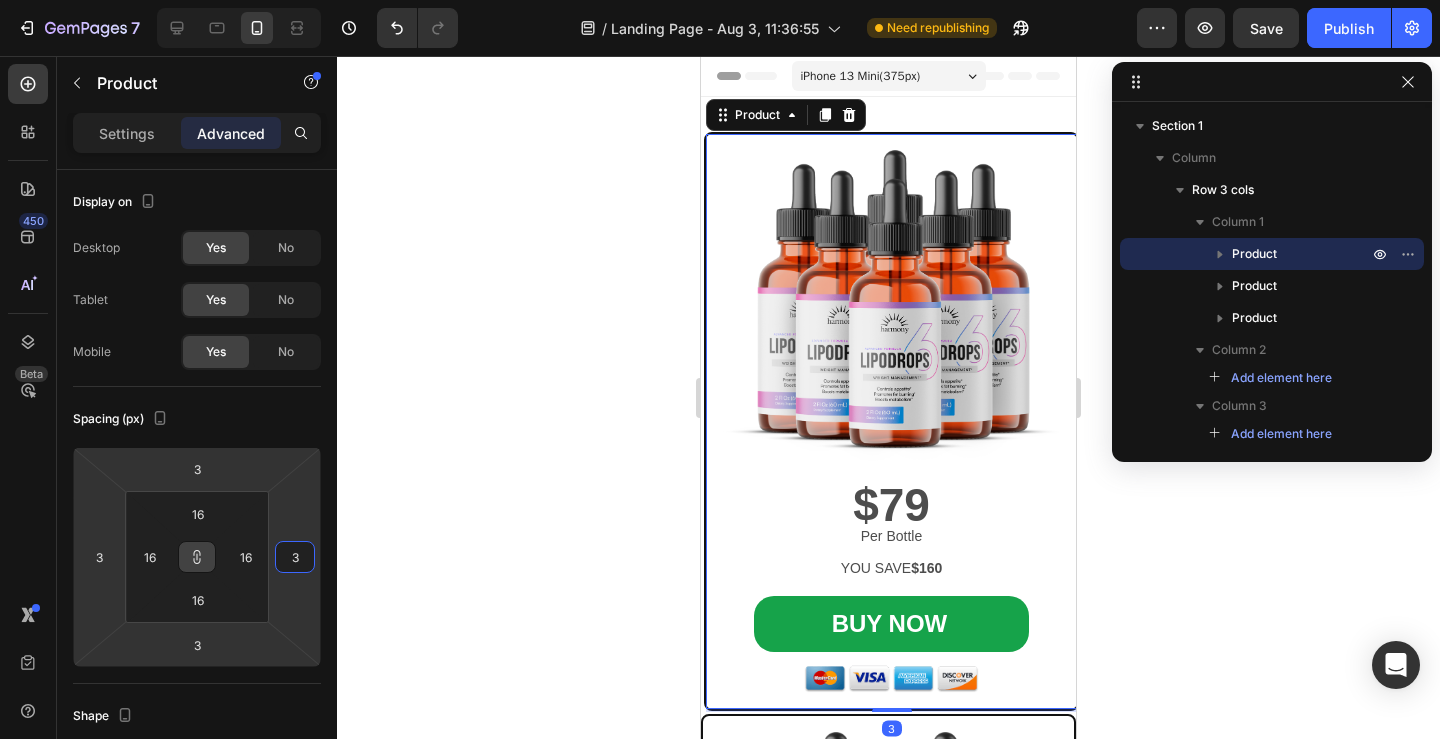 type 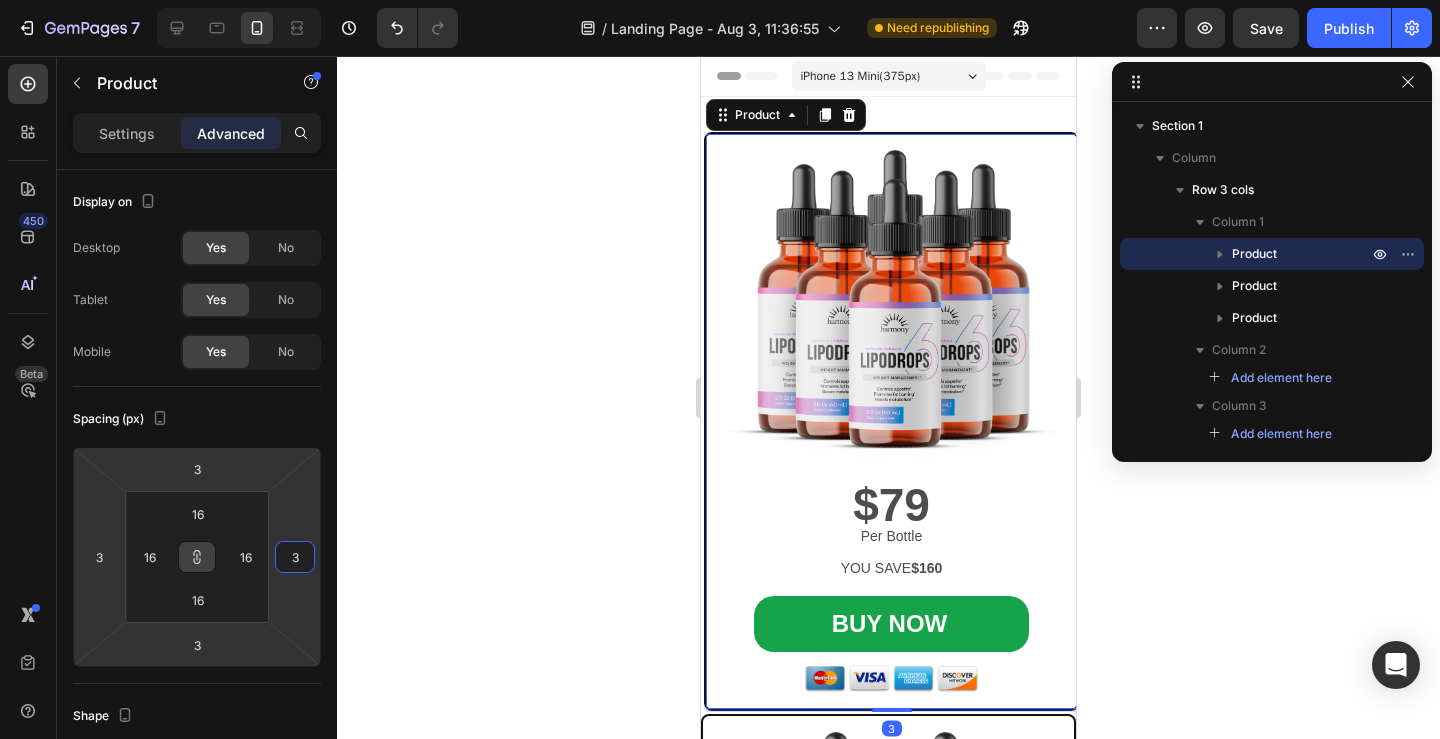 type 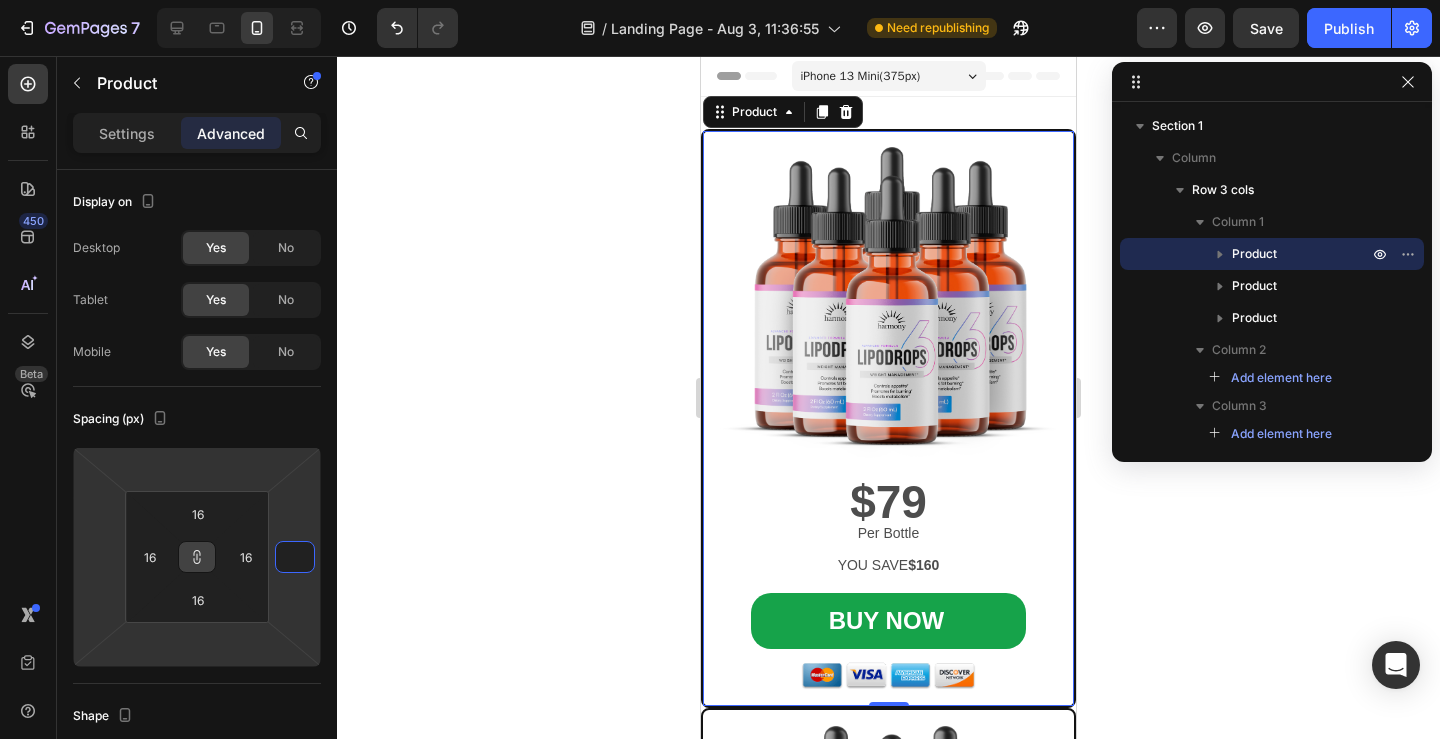 type on "2" 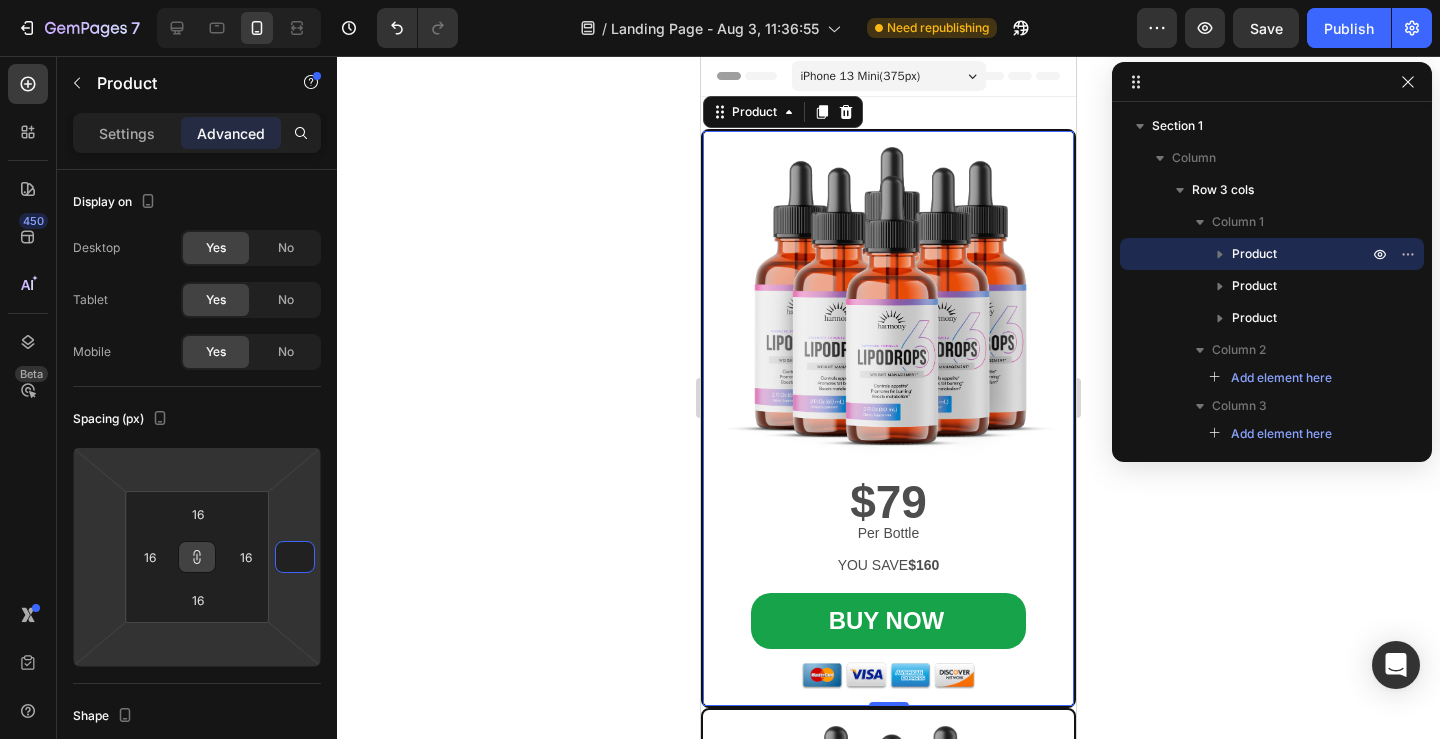 type on "2" 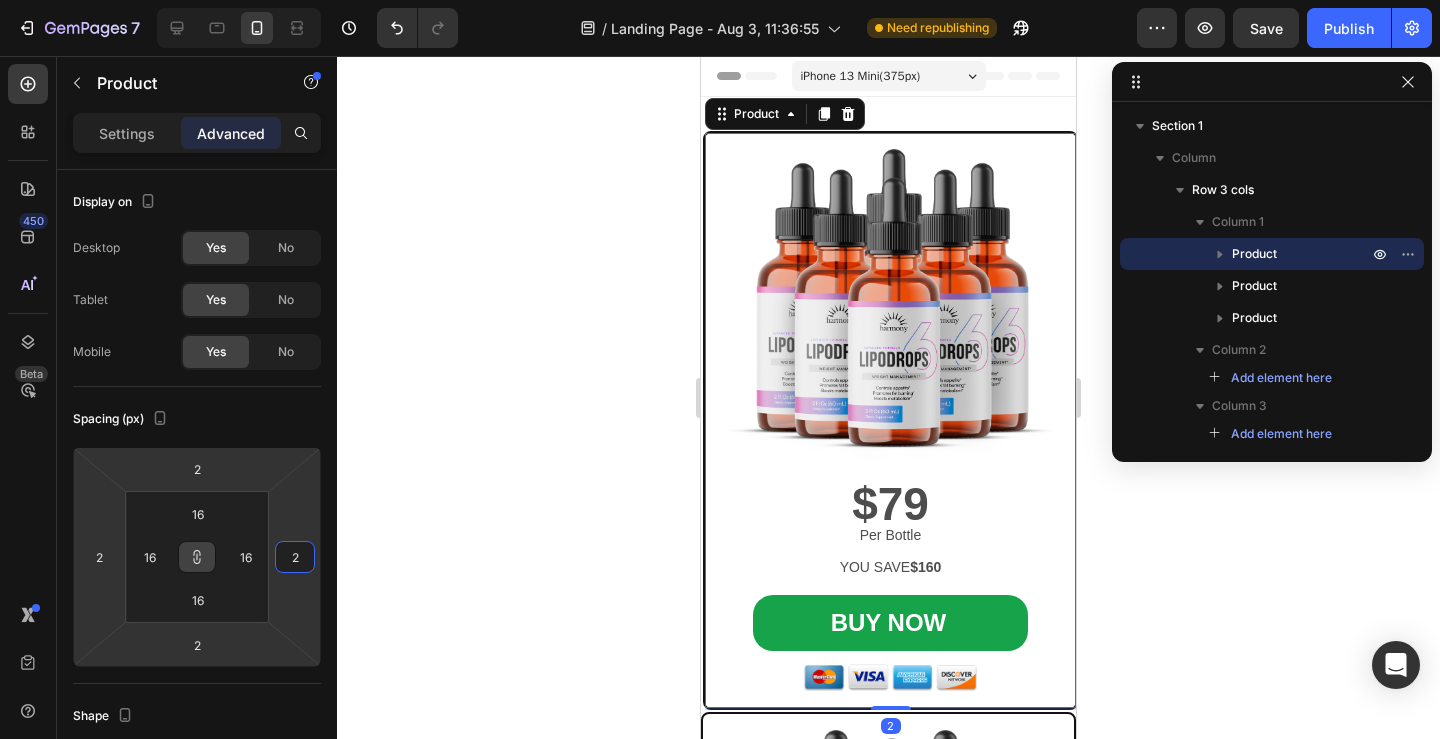 type on "20" 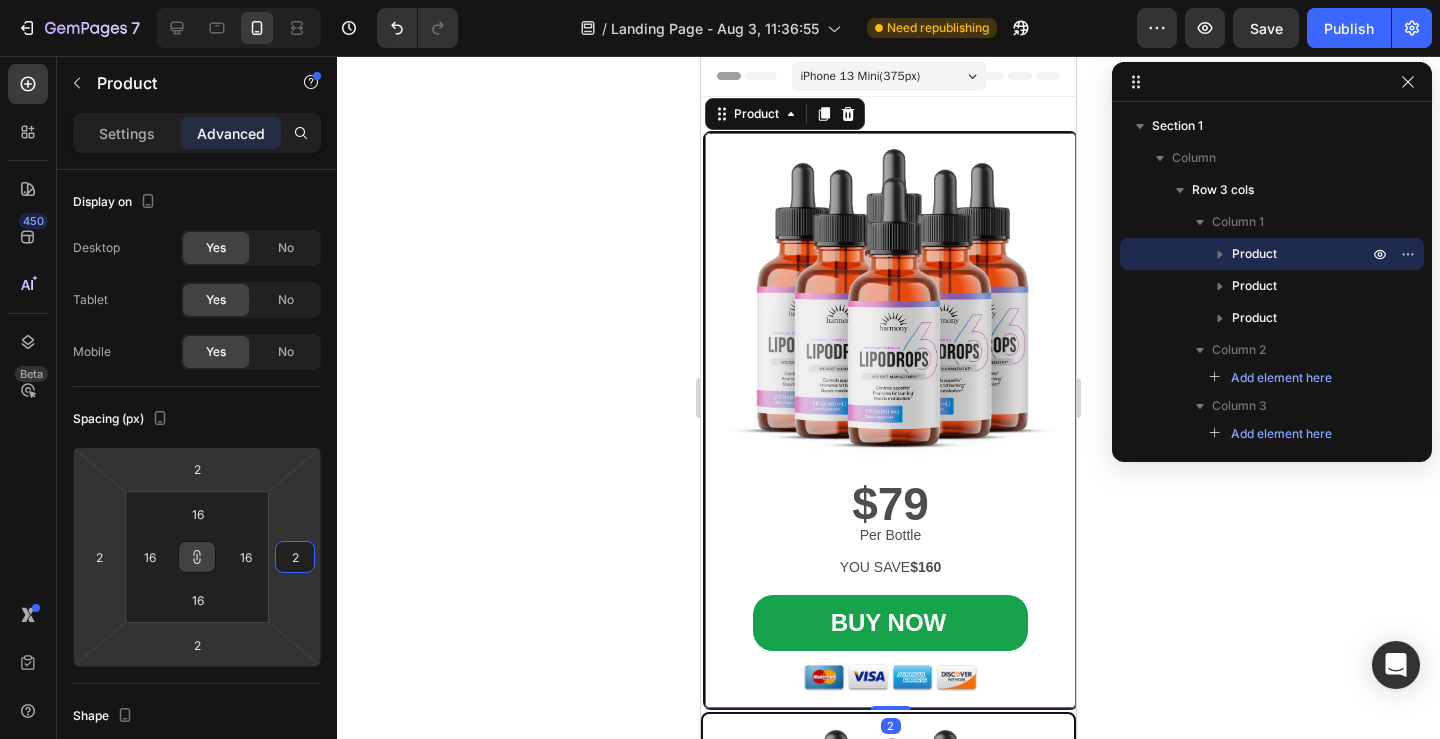 type on "20" 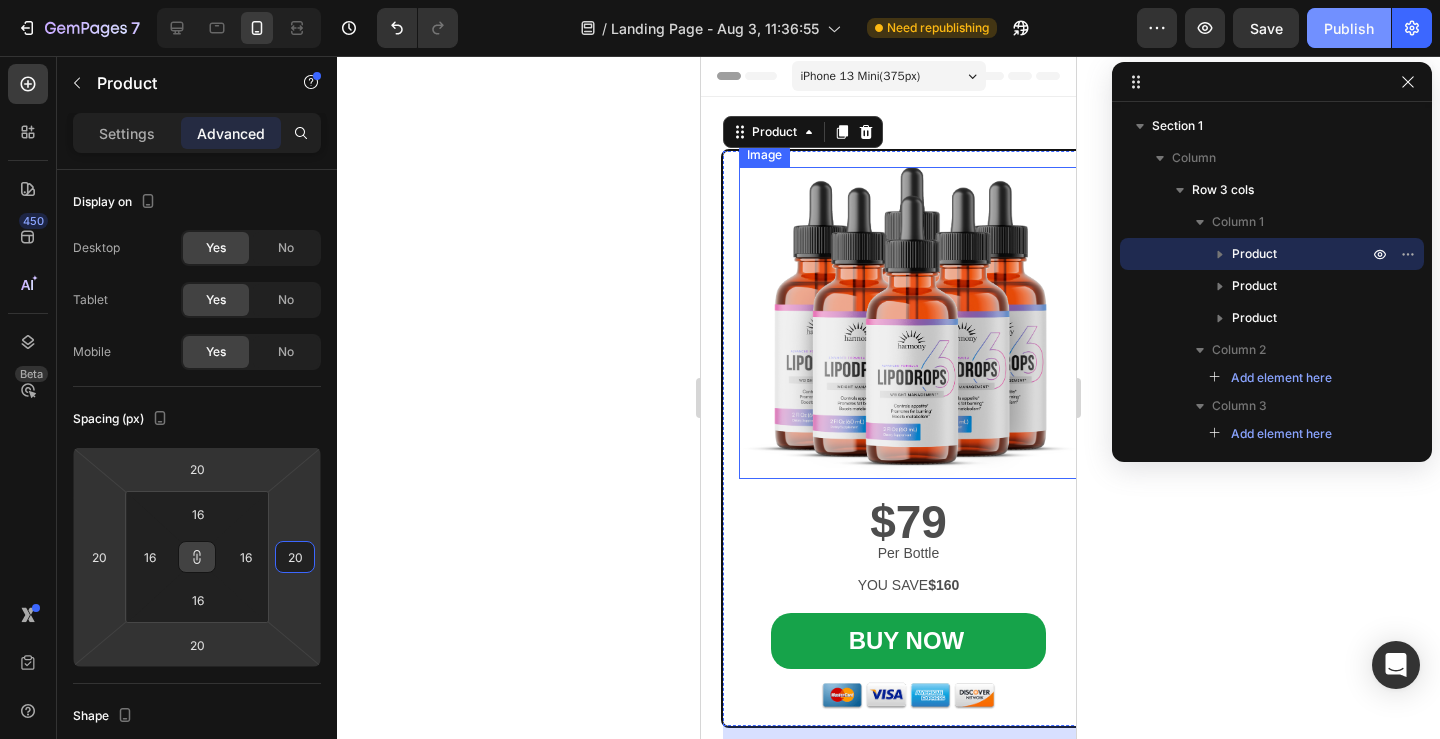 type on "20" 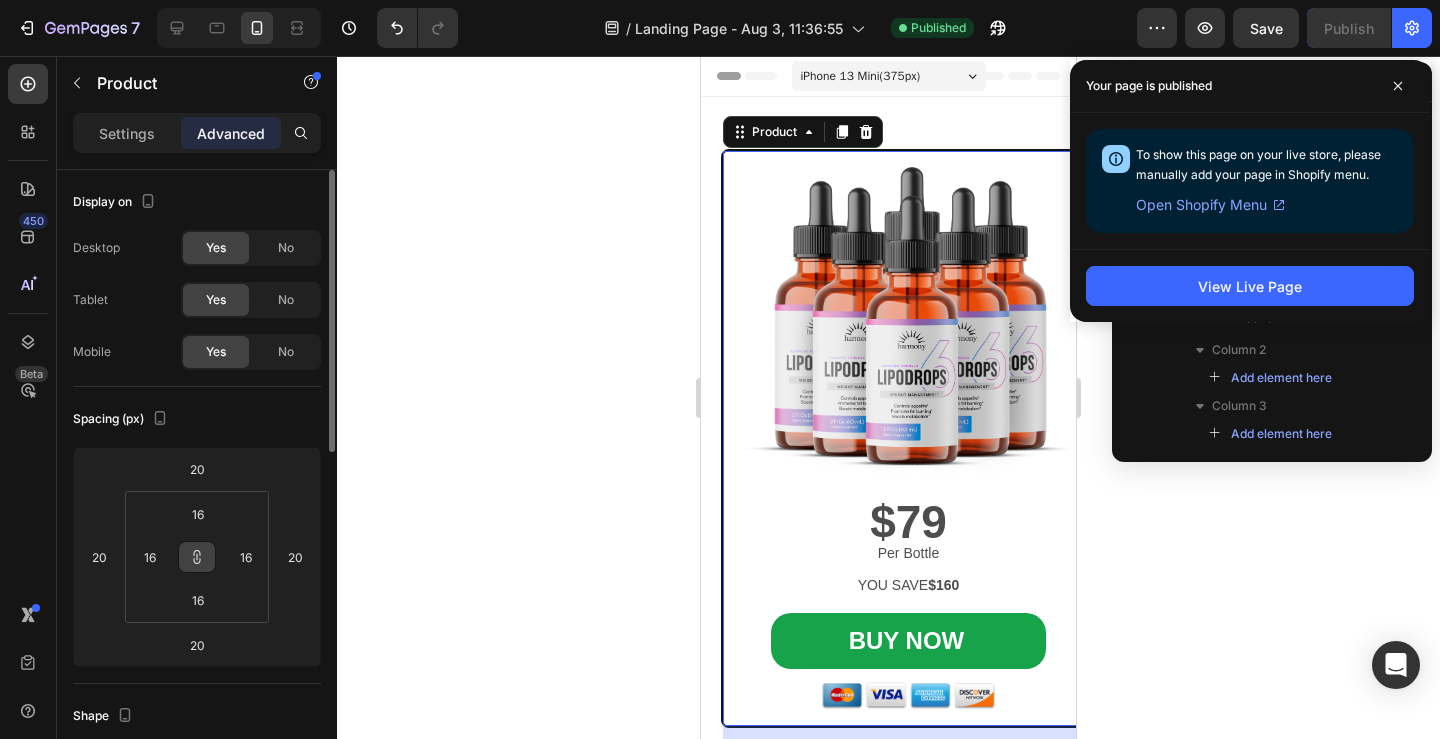 type on "0" 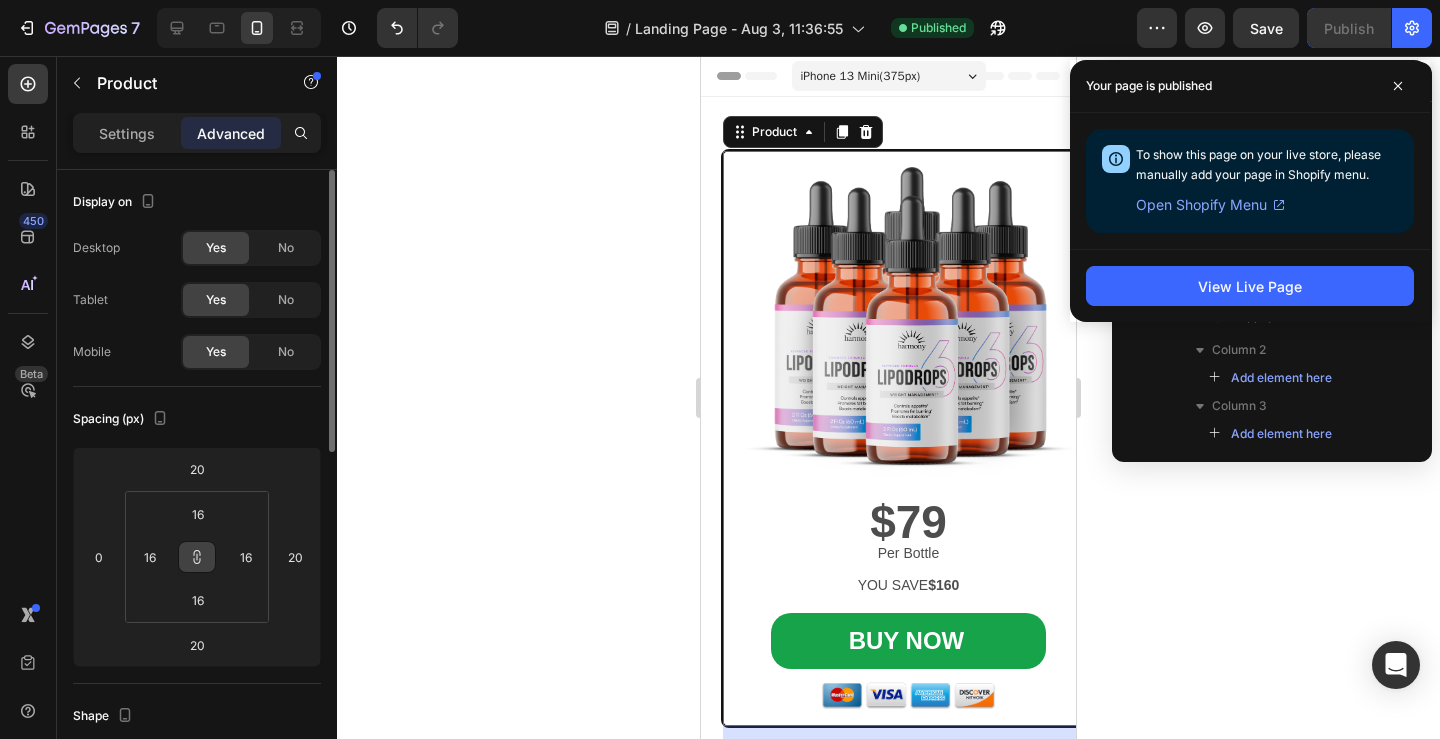 type on "0" 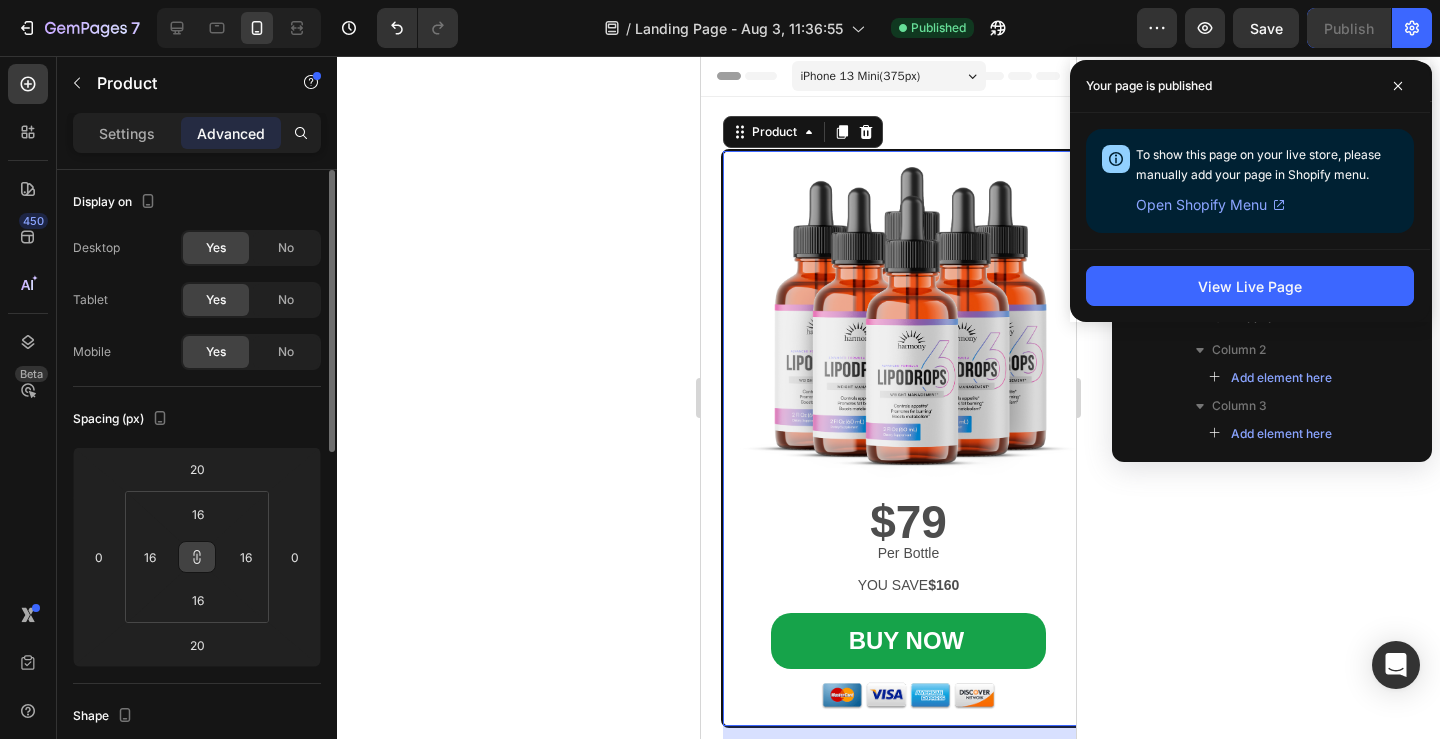 type on "0" 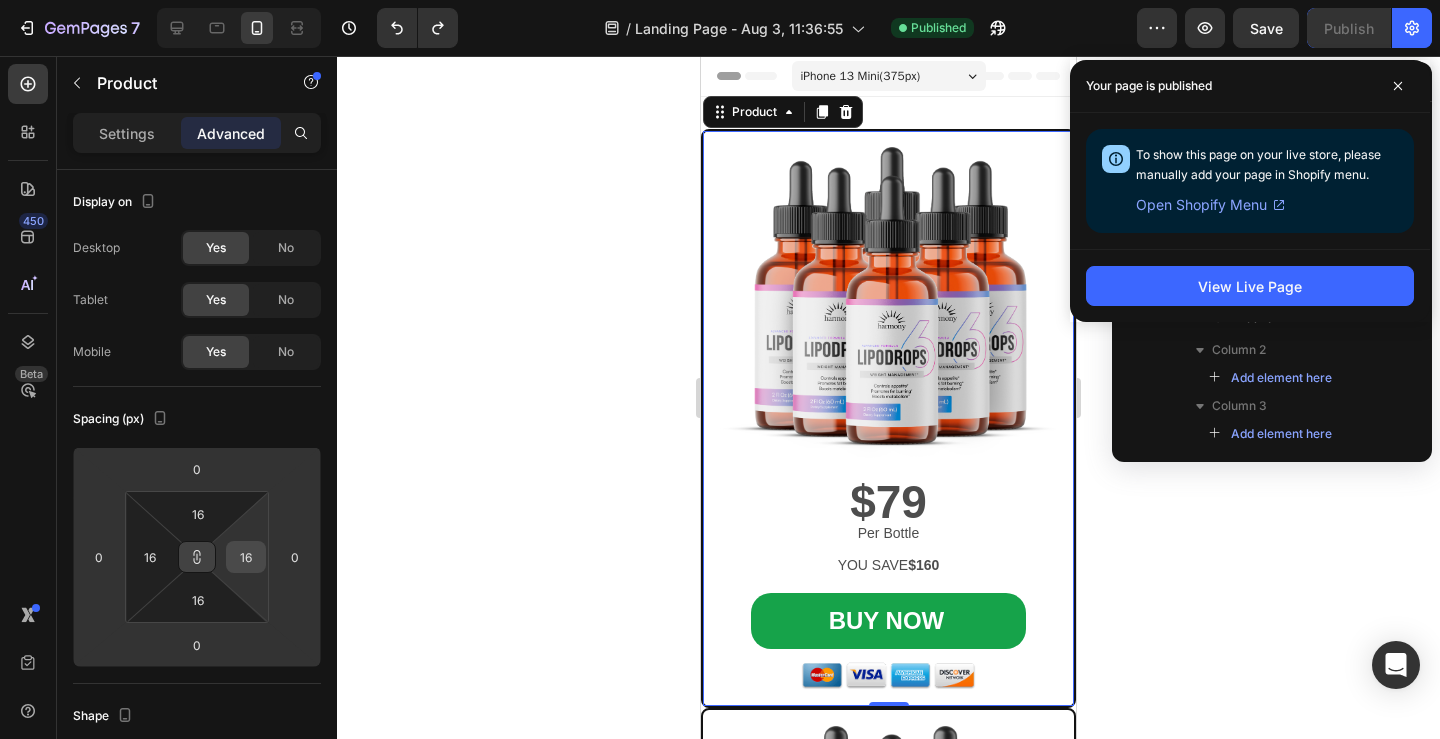 click on "16" at bounding box center (246, 557) 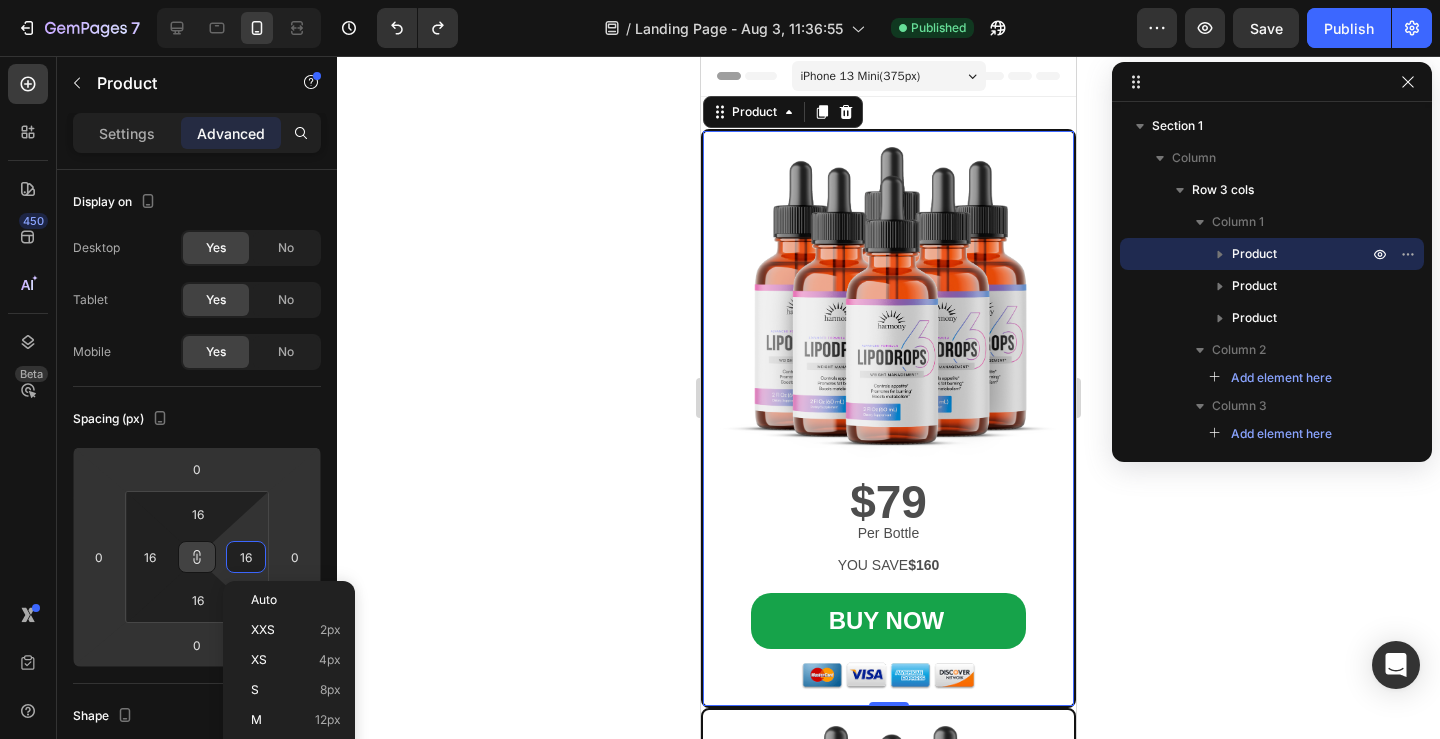 type on "3" 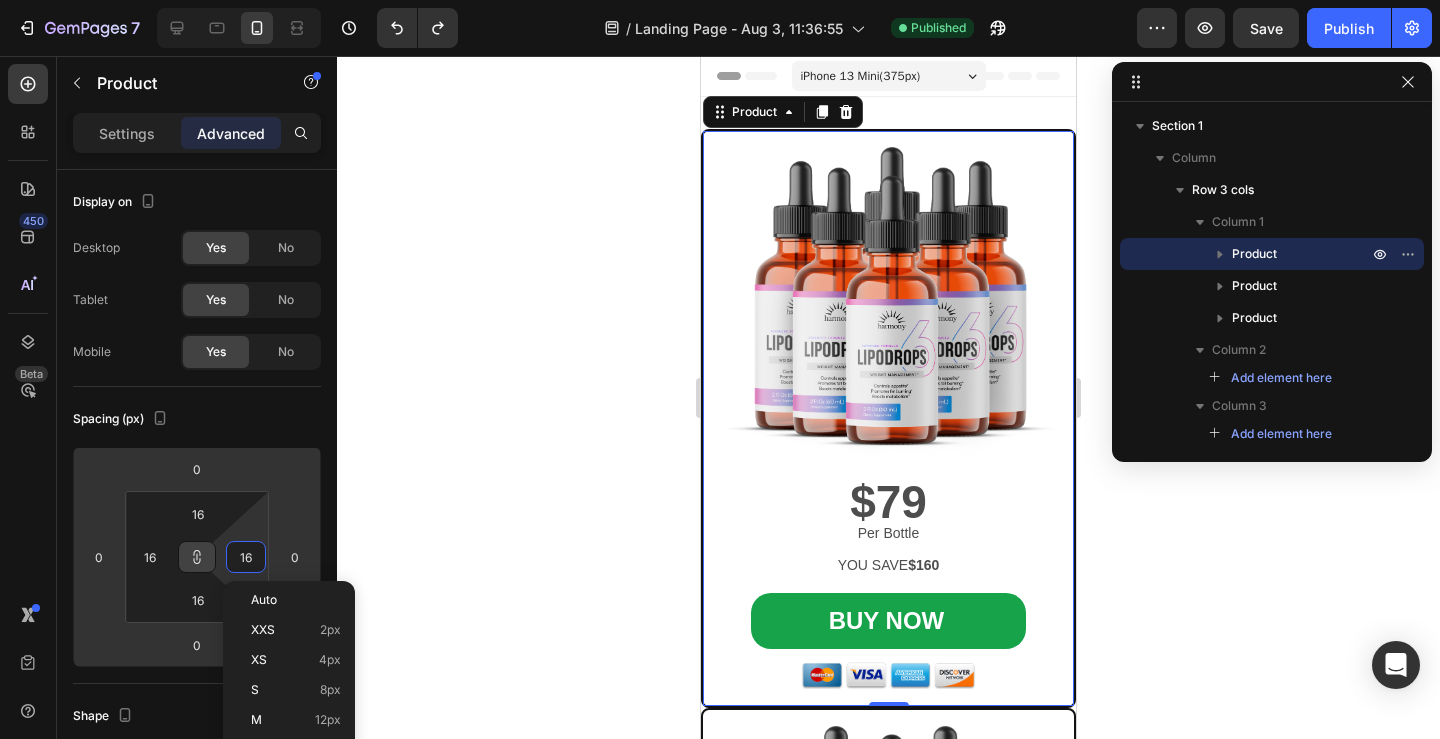 type on "3" 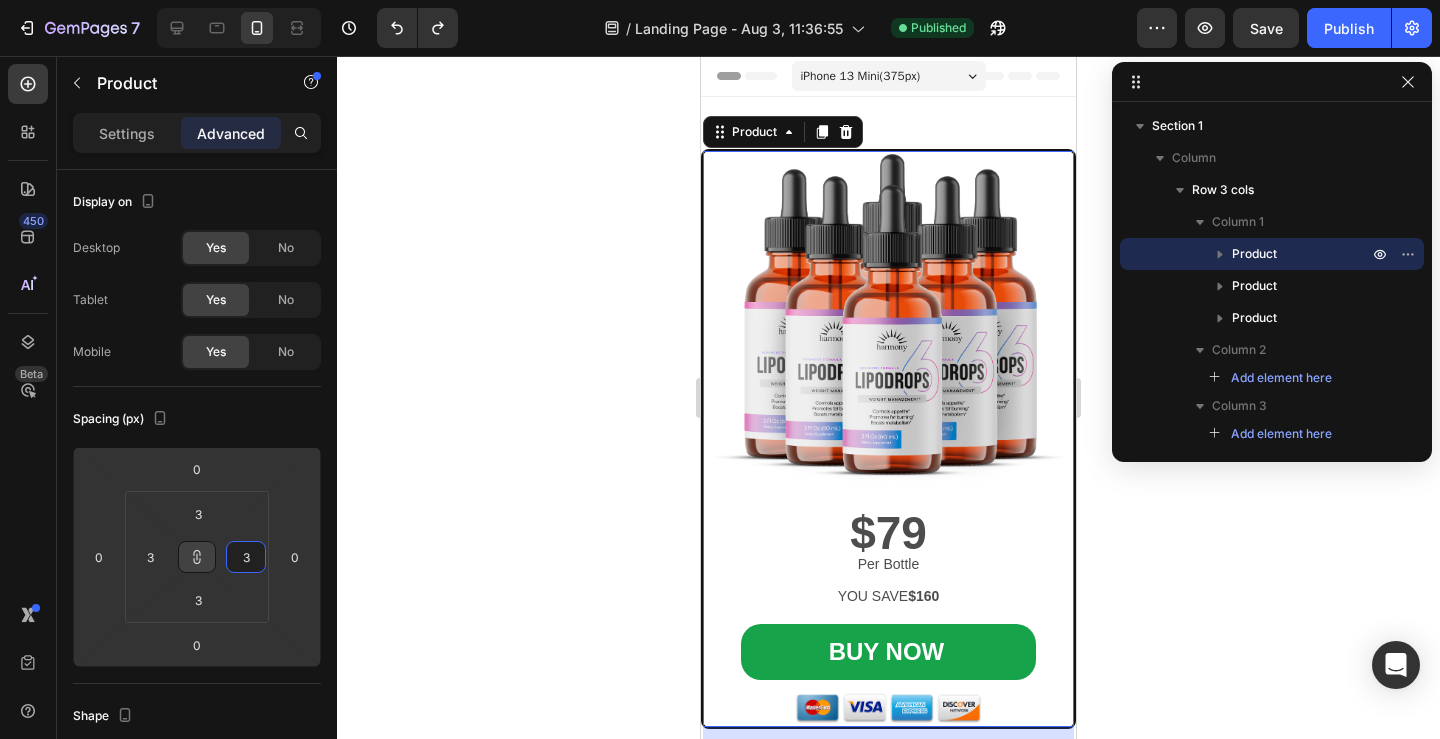 type on "30" 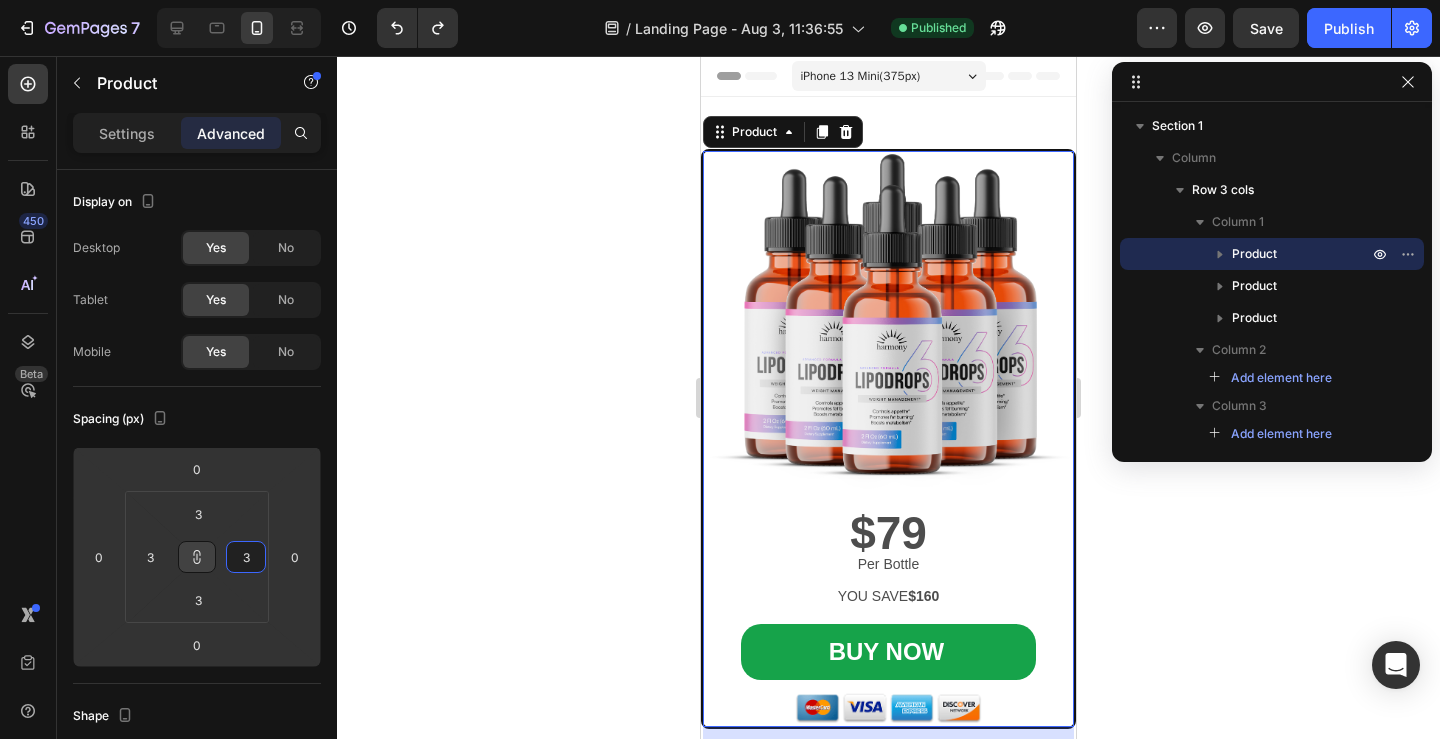 type on "30" 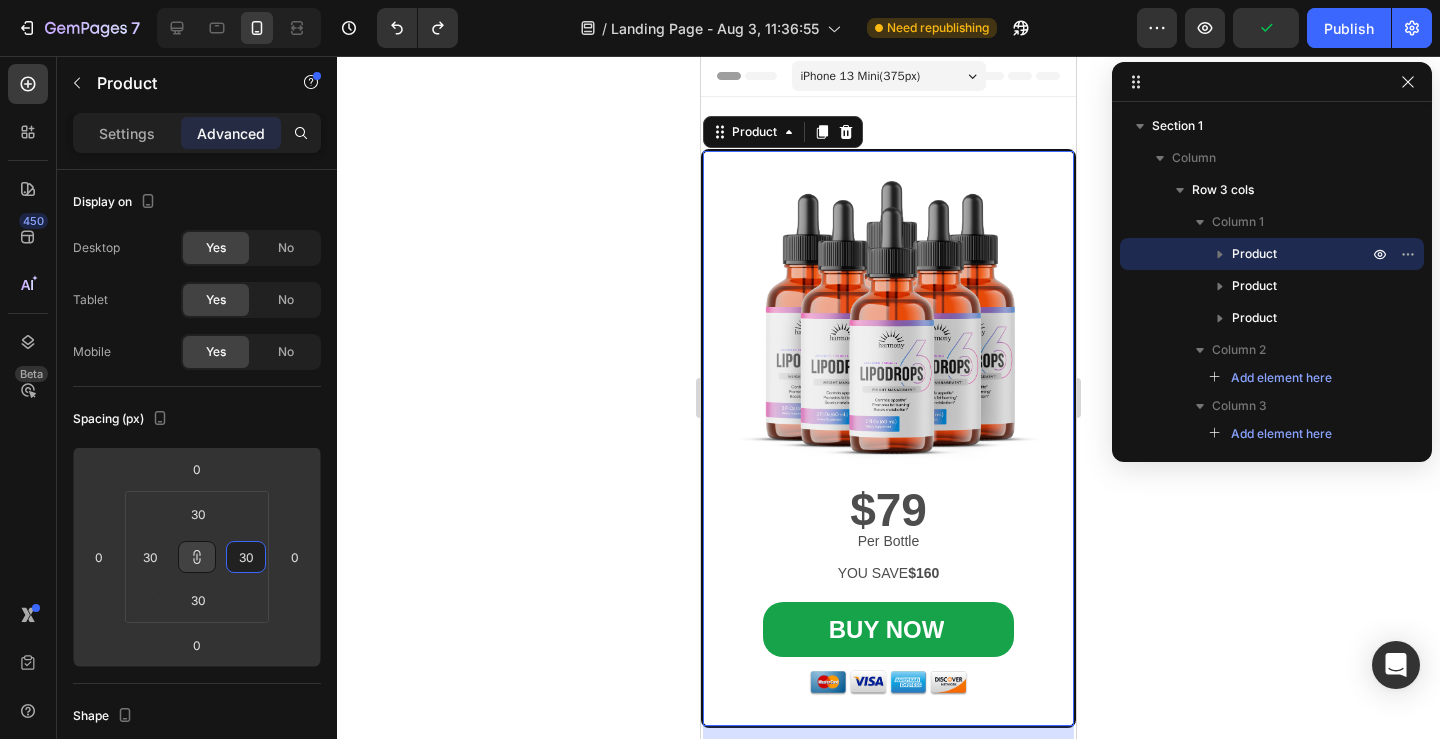 type on "3" 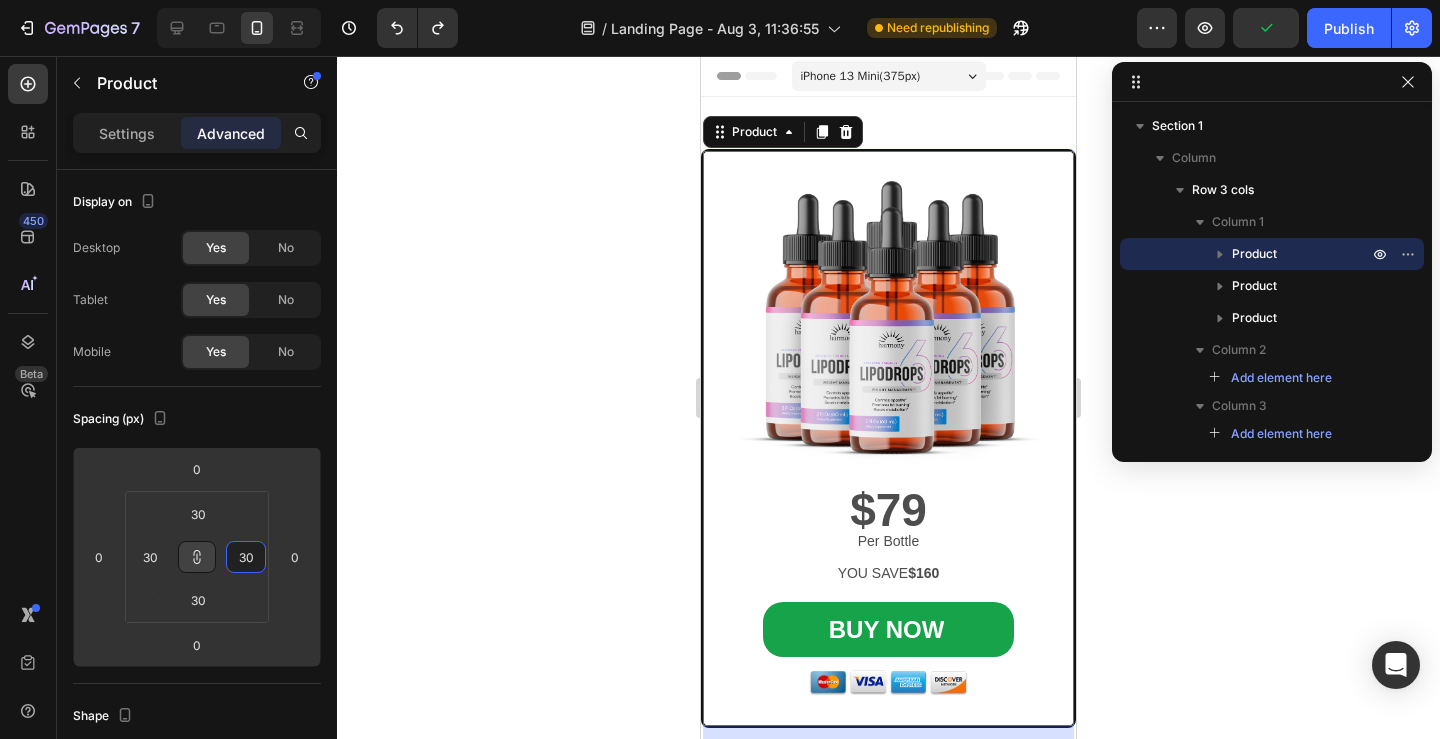 type on "3" 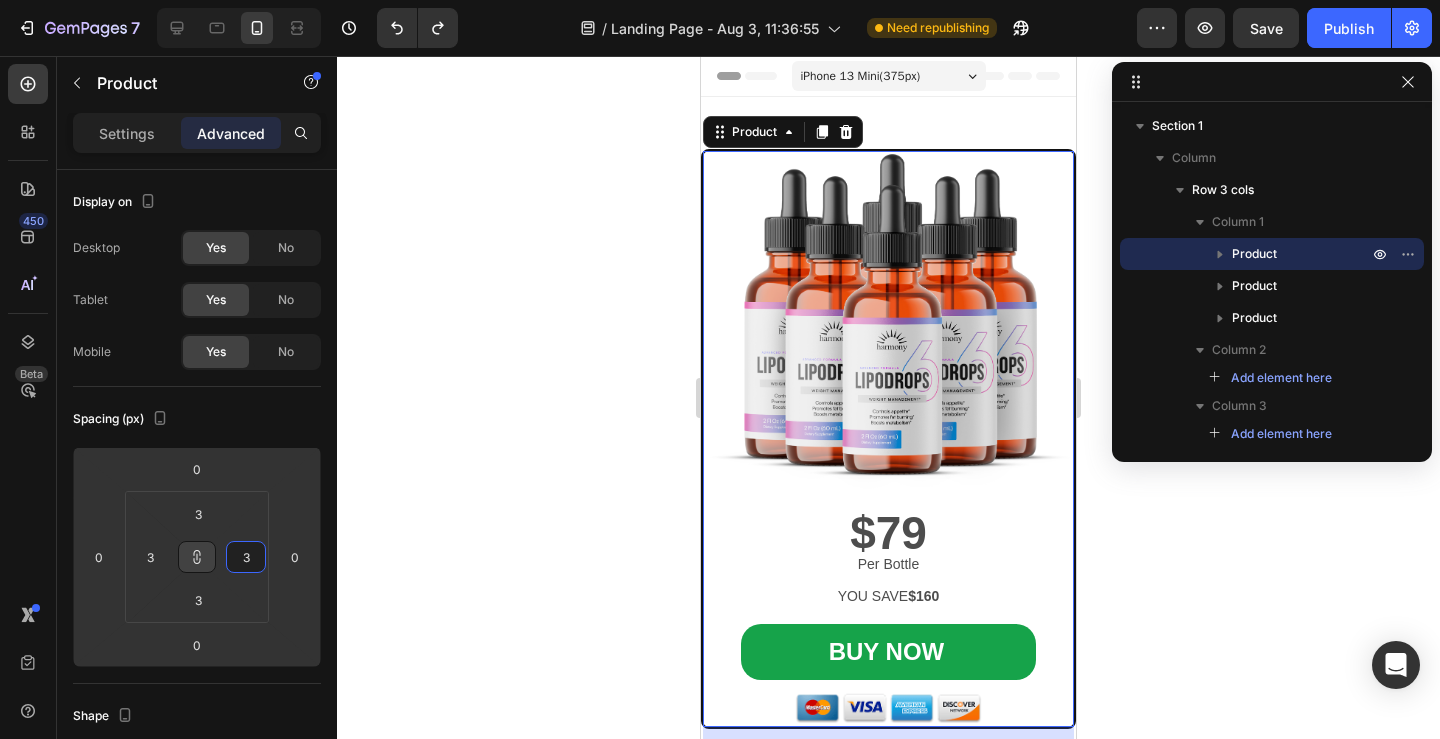 type on "32" 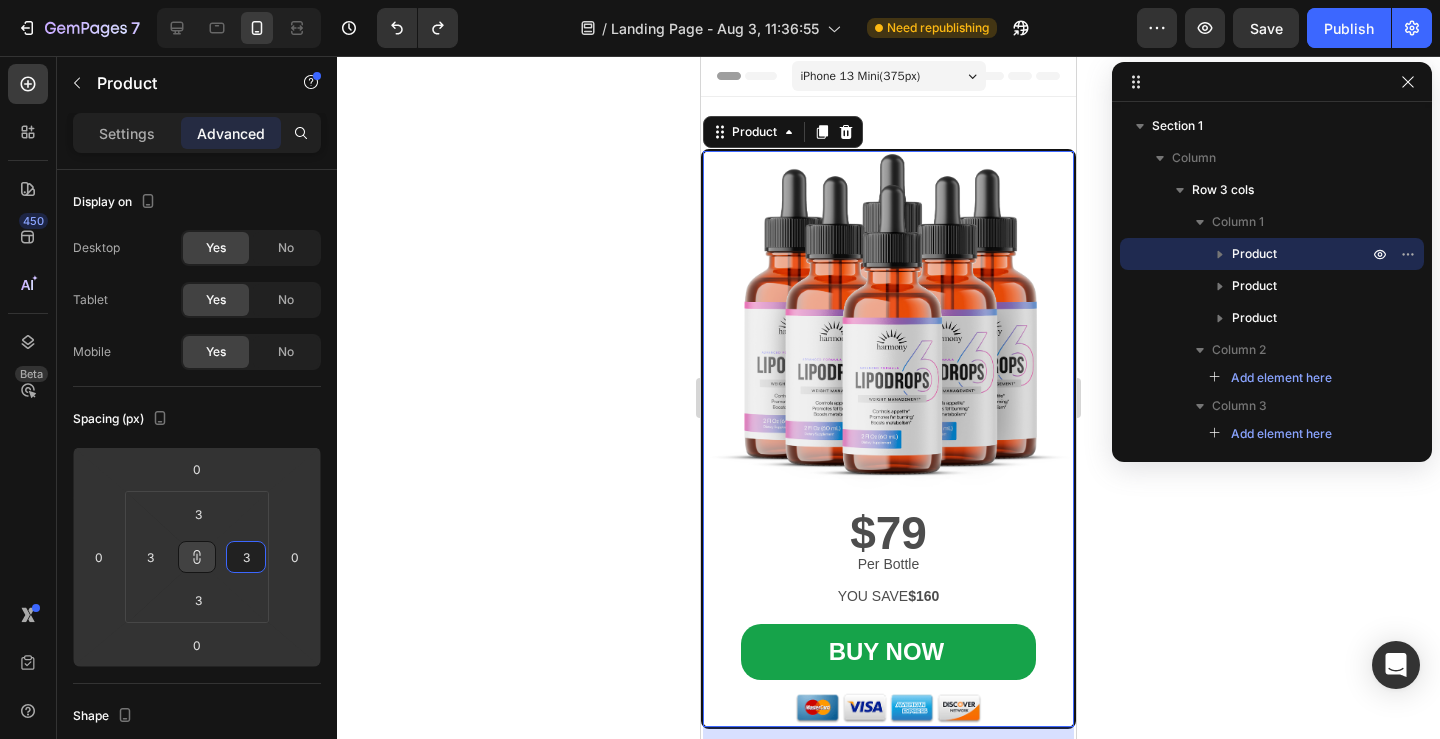 type on "32" 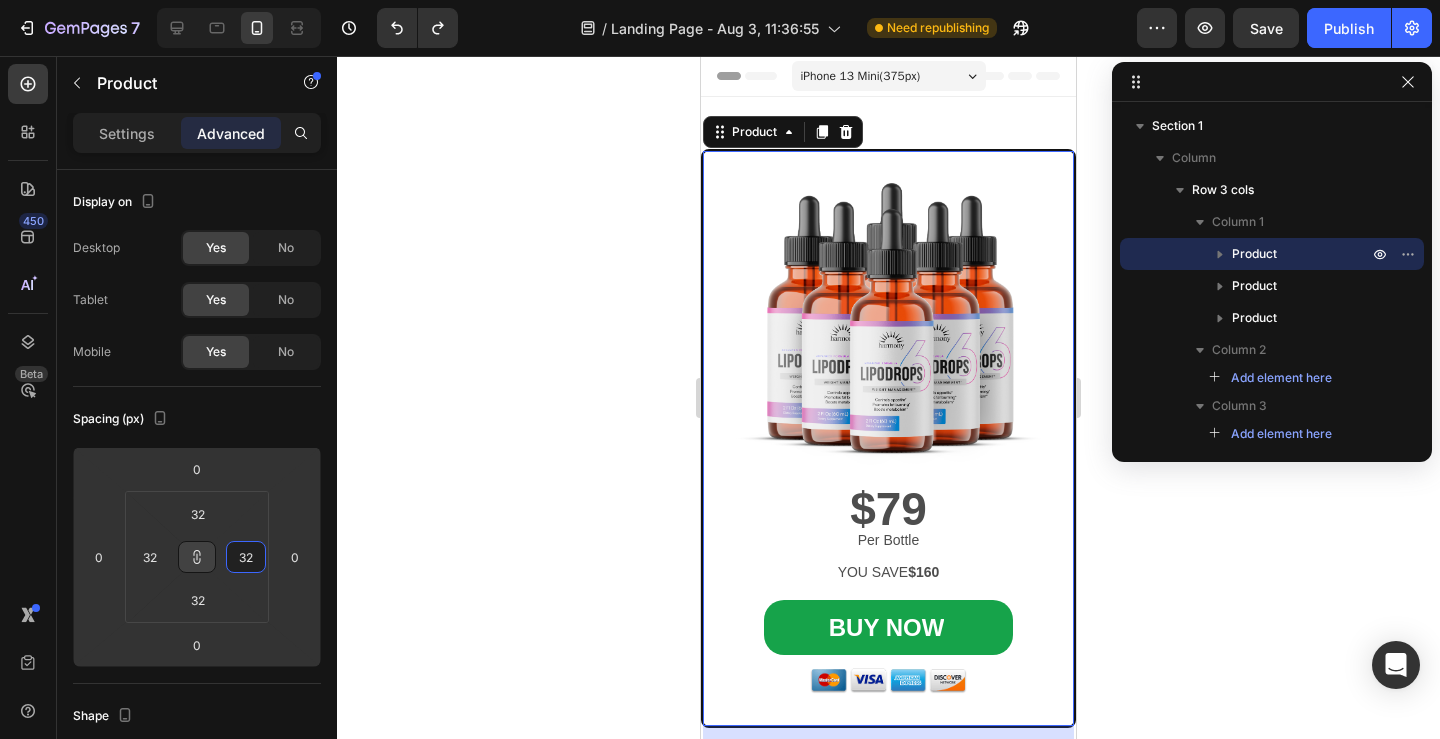 type on "2" 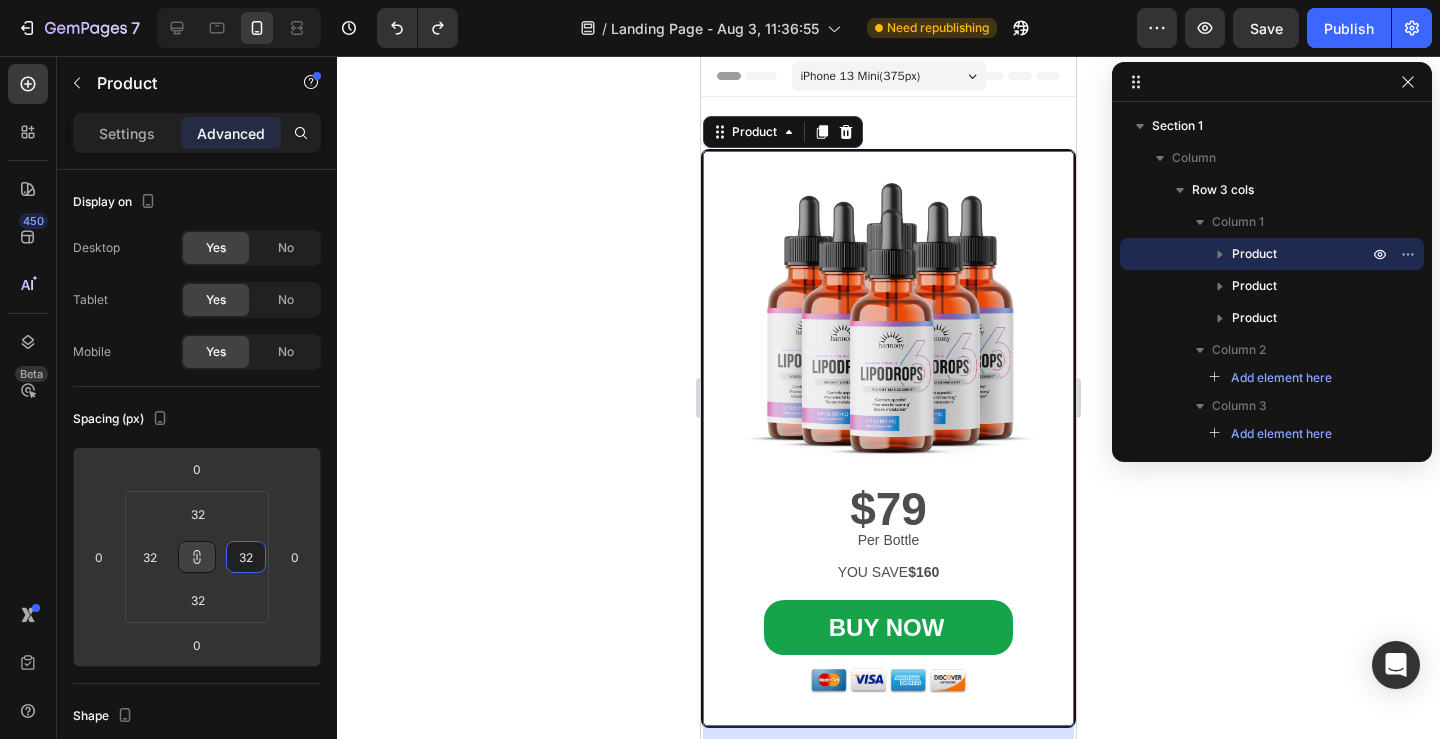 type on "2" 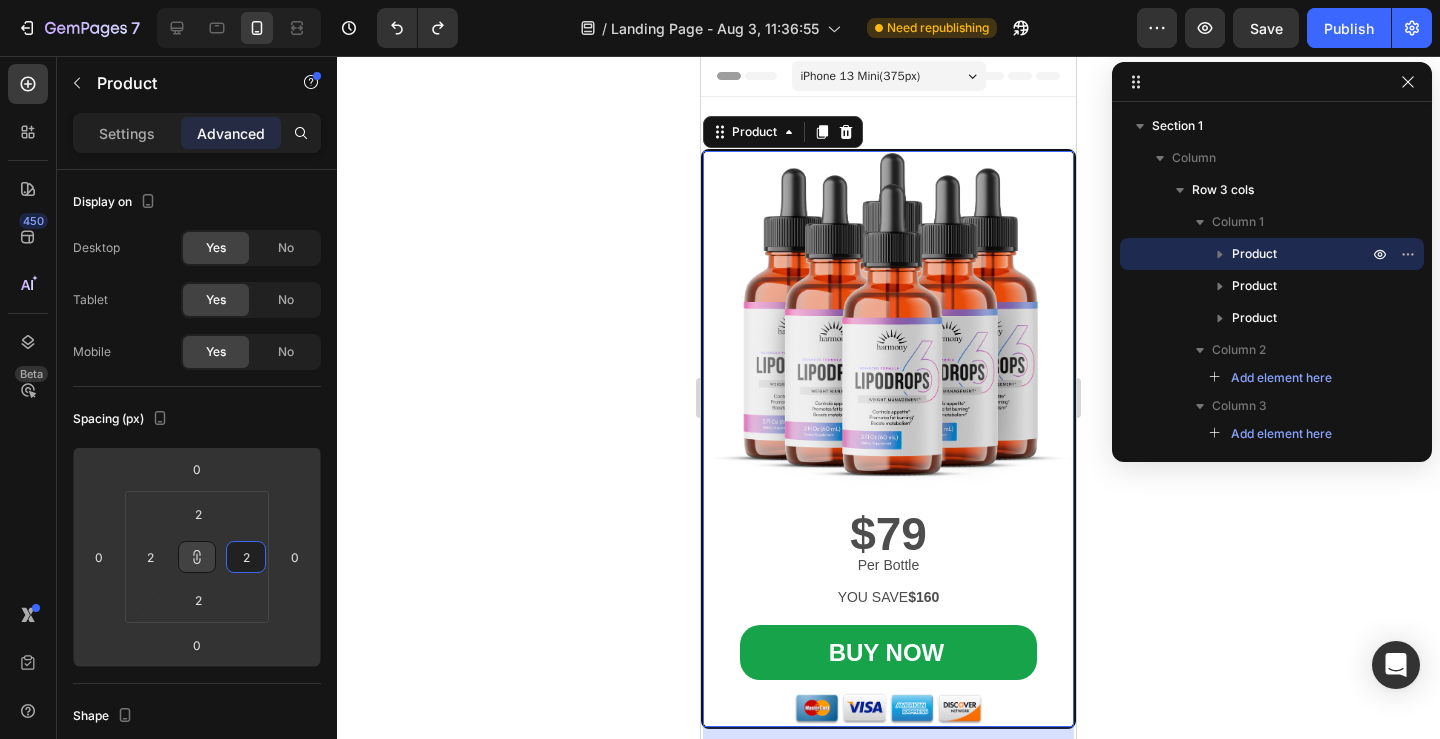 type on "20" 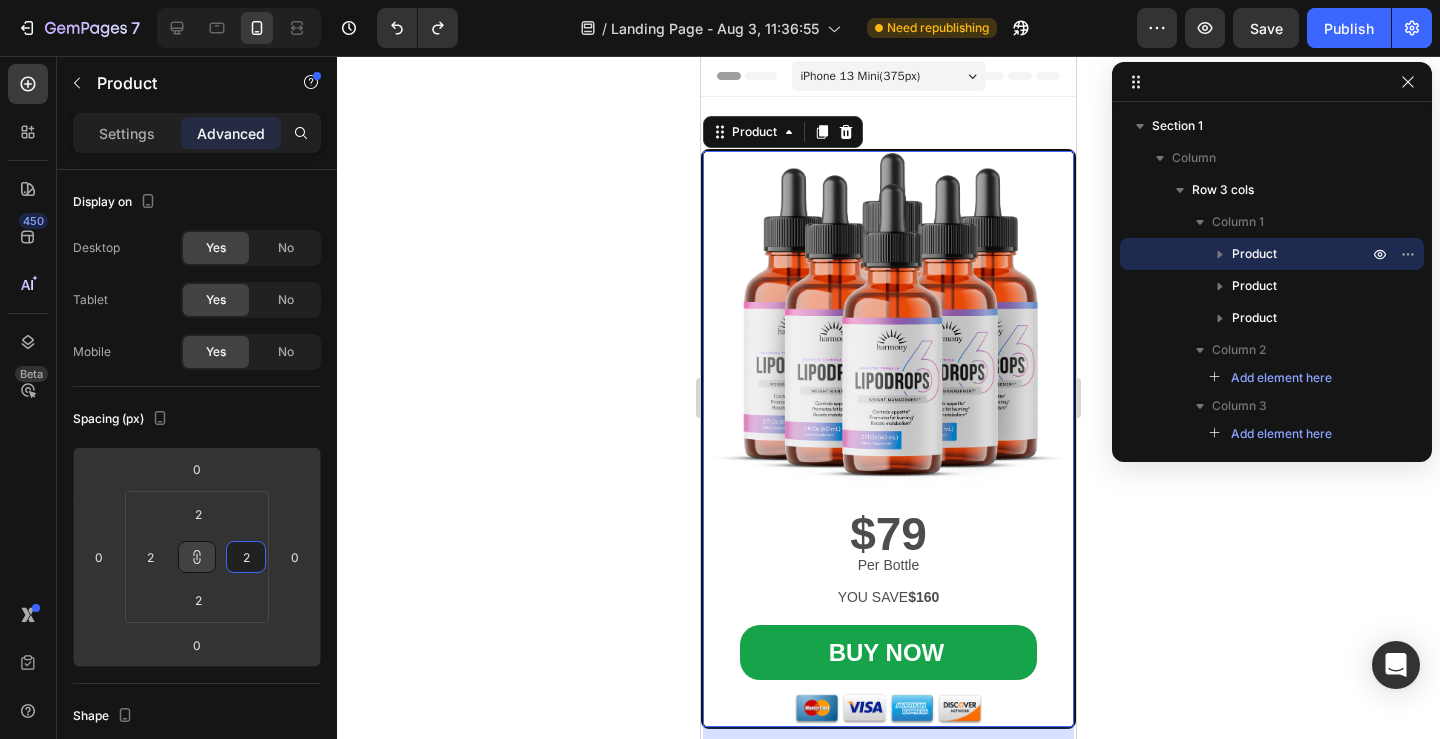 type on "20" 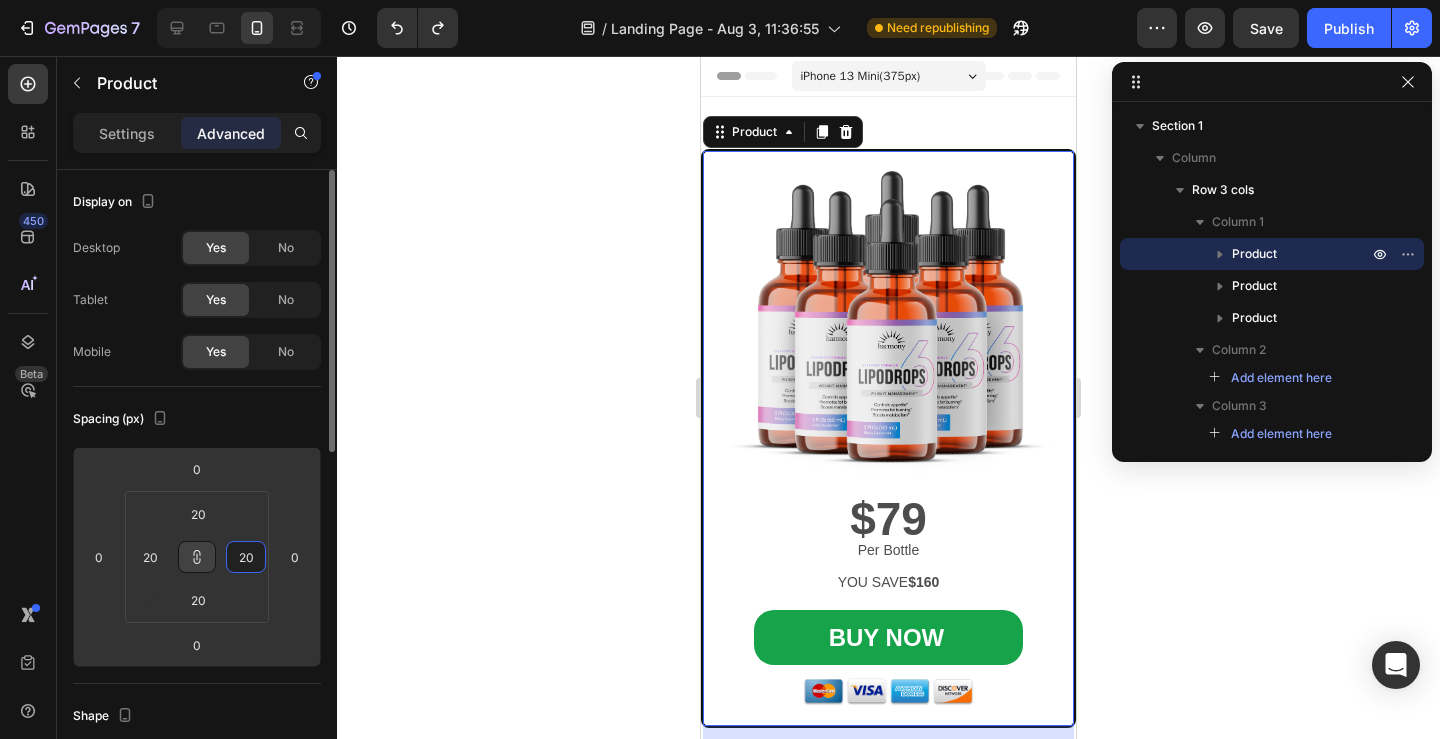 type on "20" 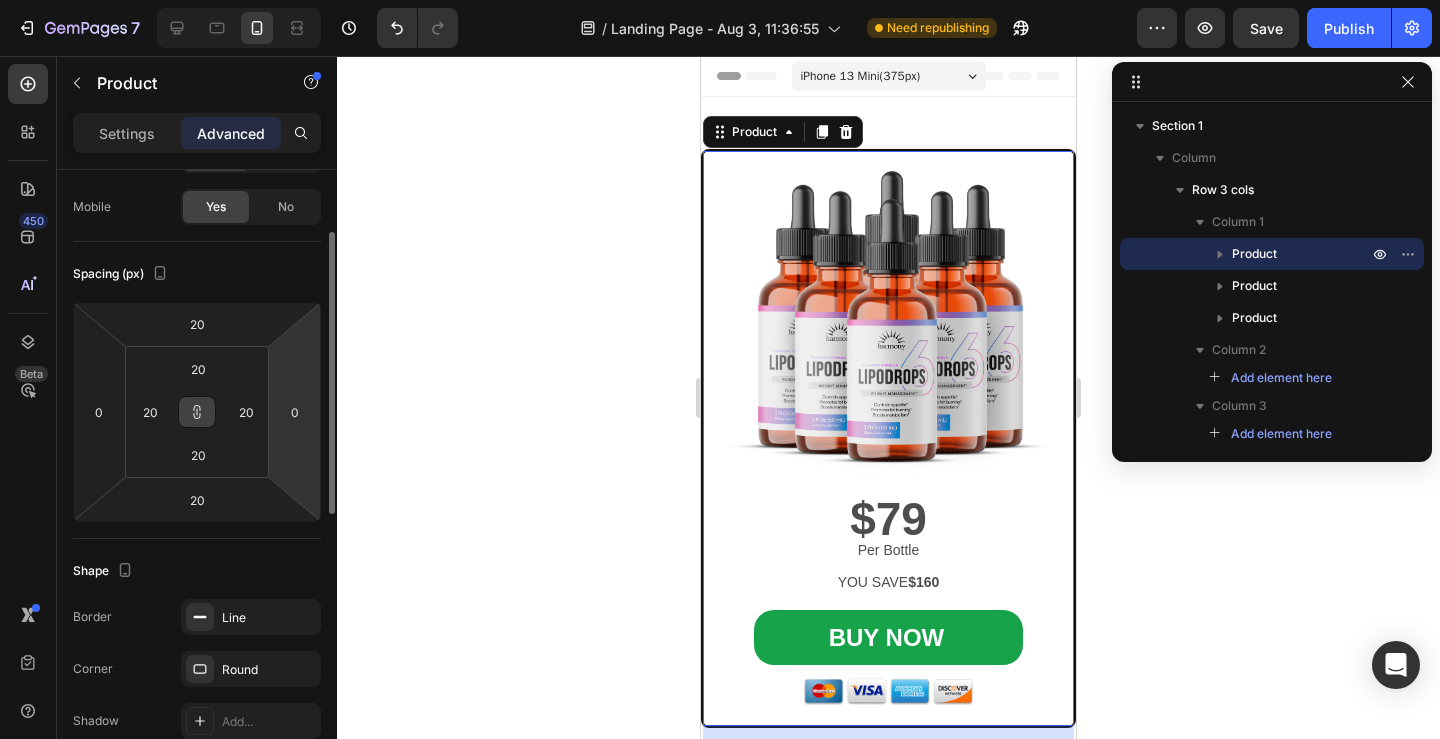 scroll, scrollTop: 143, scrollLeft: 0, axis: vertical 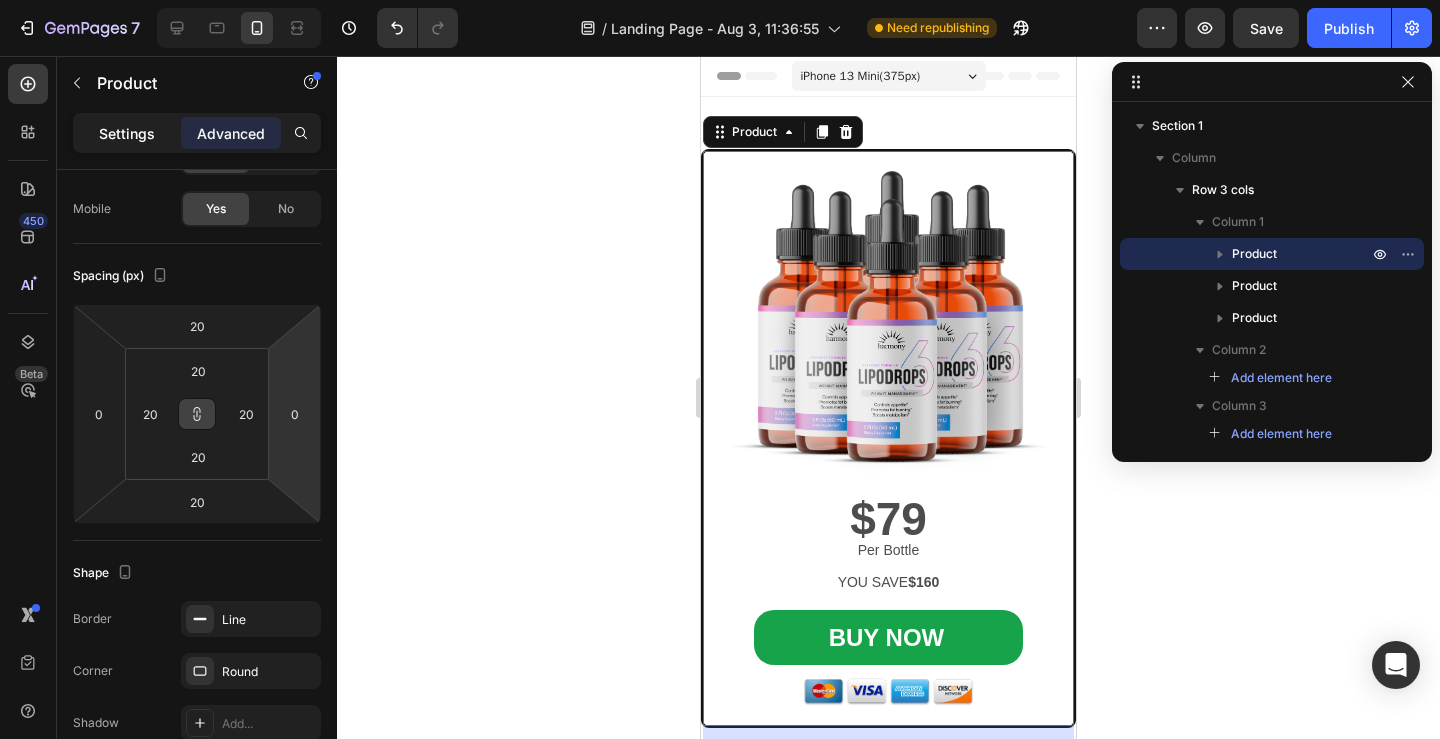 click on "Settings" at bounding box center (127, 133) 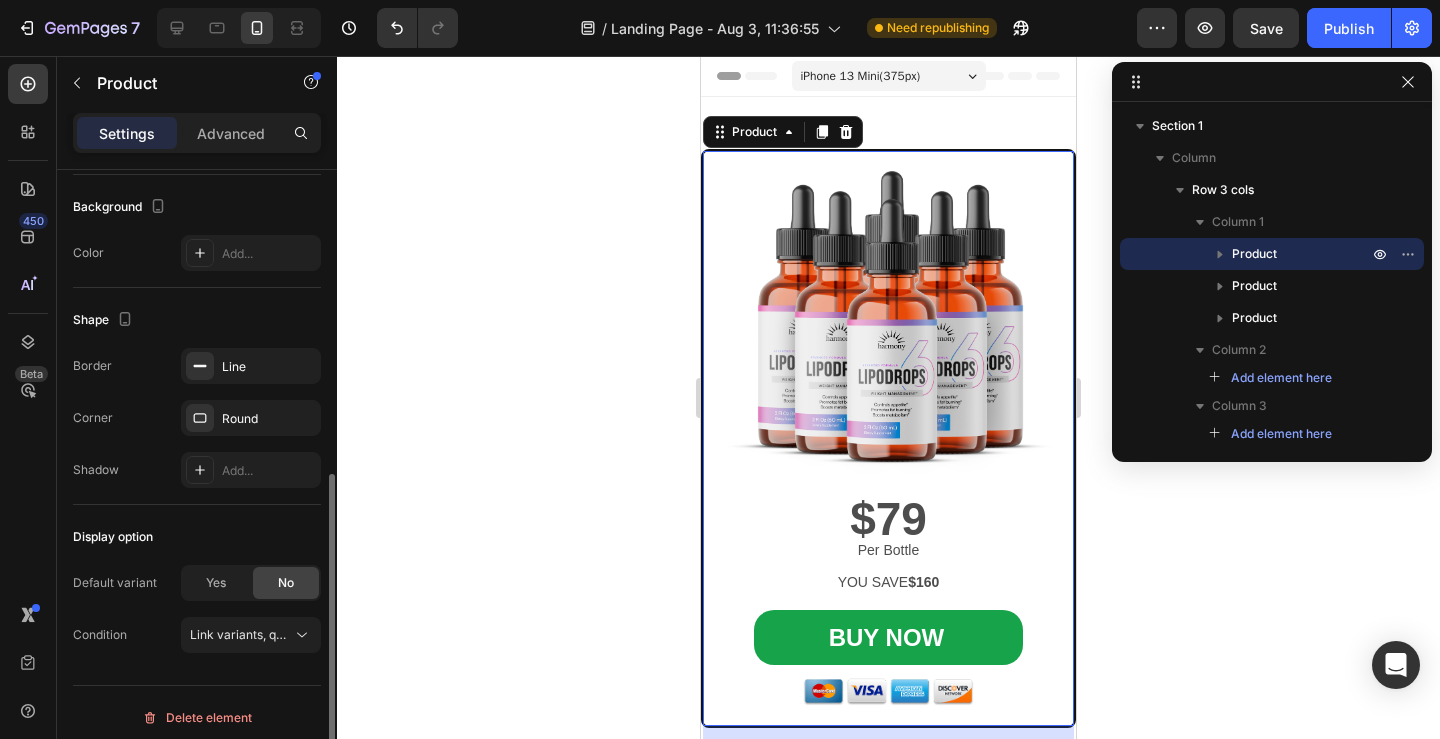 scroll, scrollTop: 561, scrollLeft: 0, axis: vertical 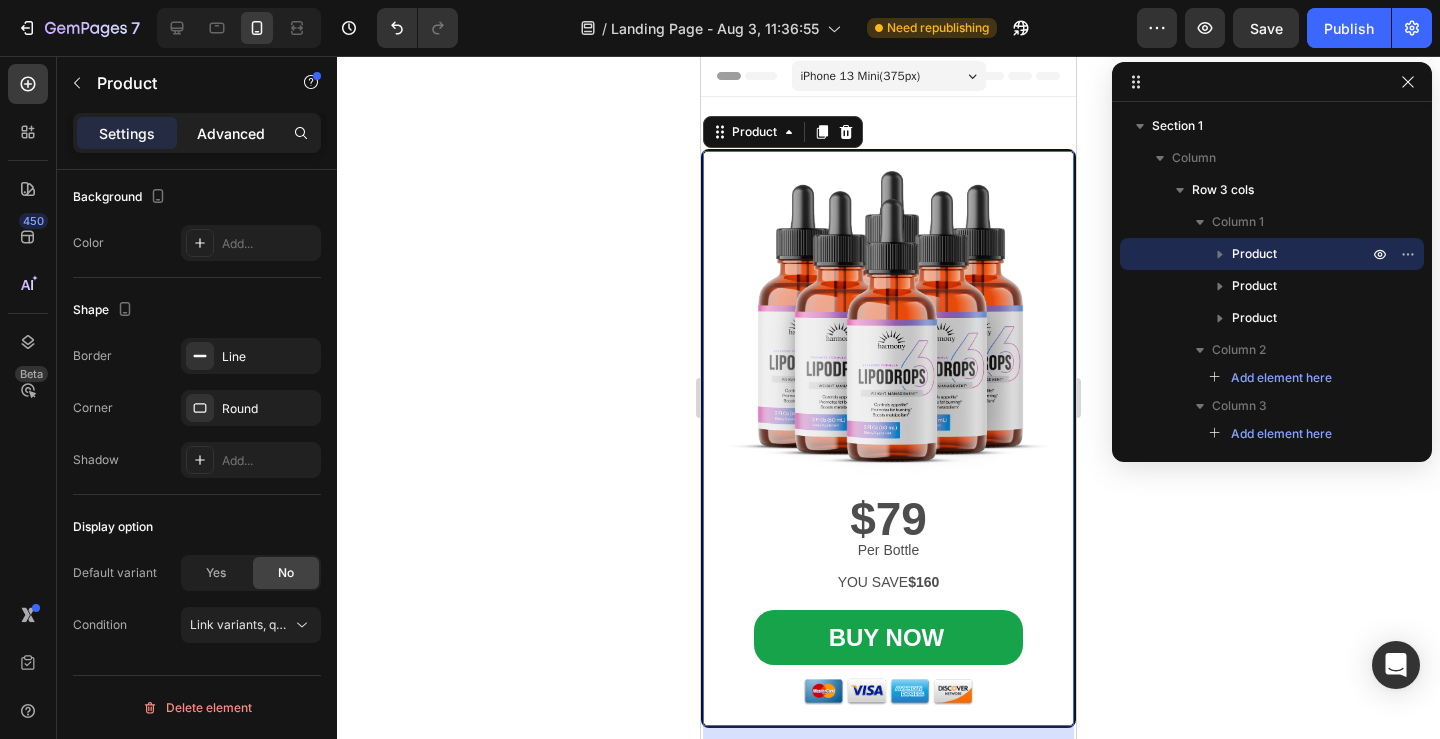 click on "Advanced" at bounding box center [231, 133] 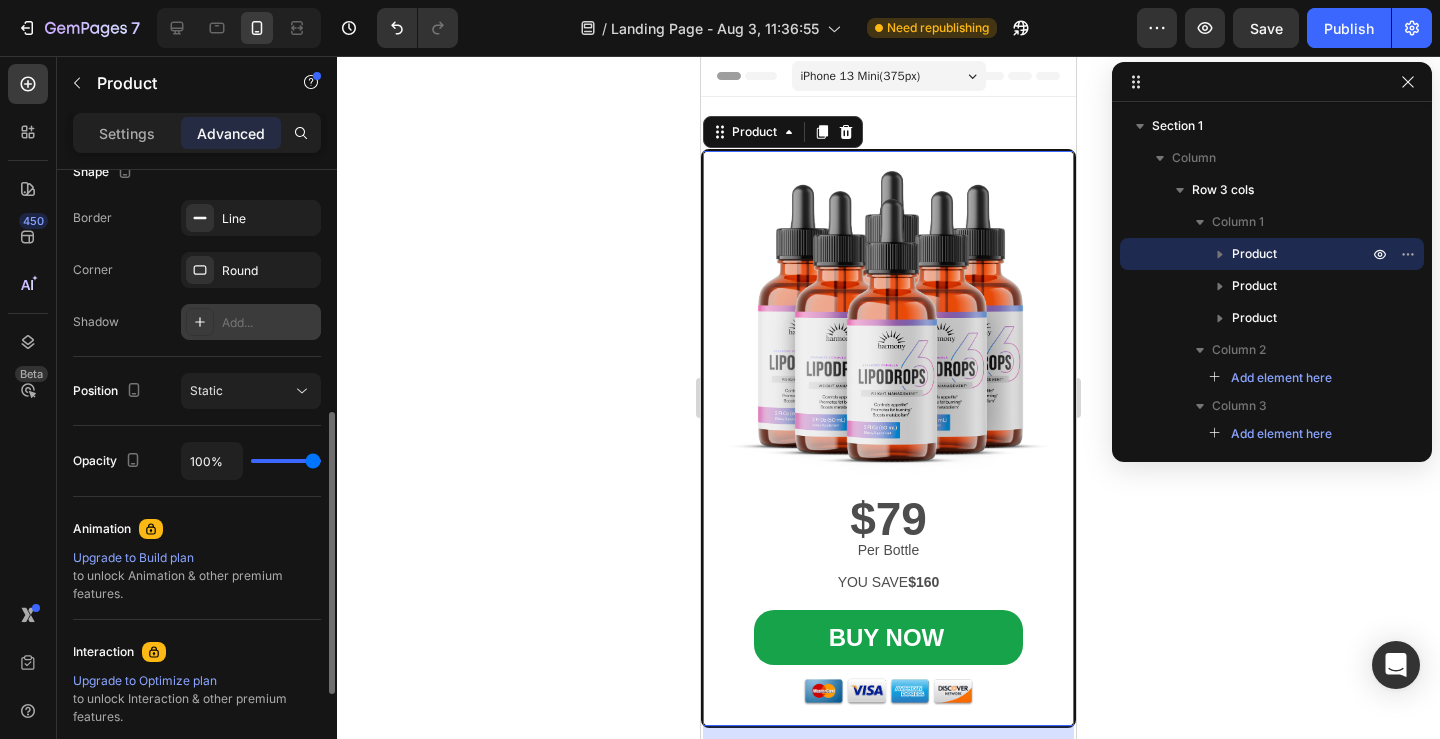 scroll, scrollTop: 536, scrollLeft: 0, axis: vertical 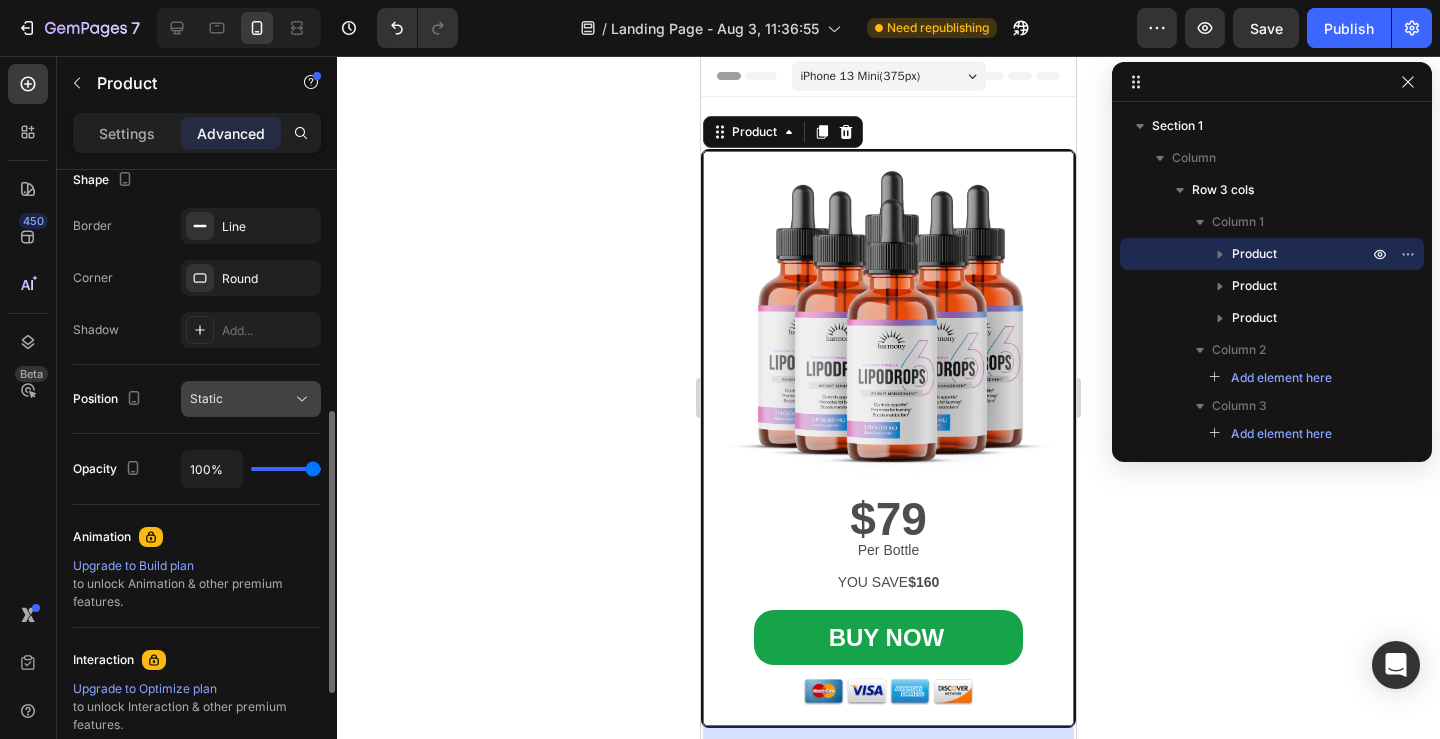 click on "Static" at bounding box center (241, 399) 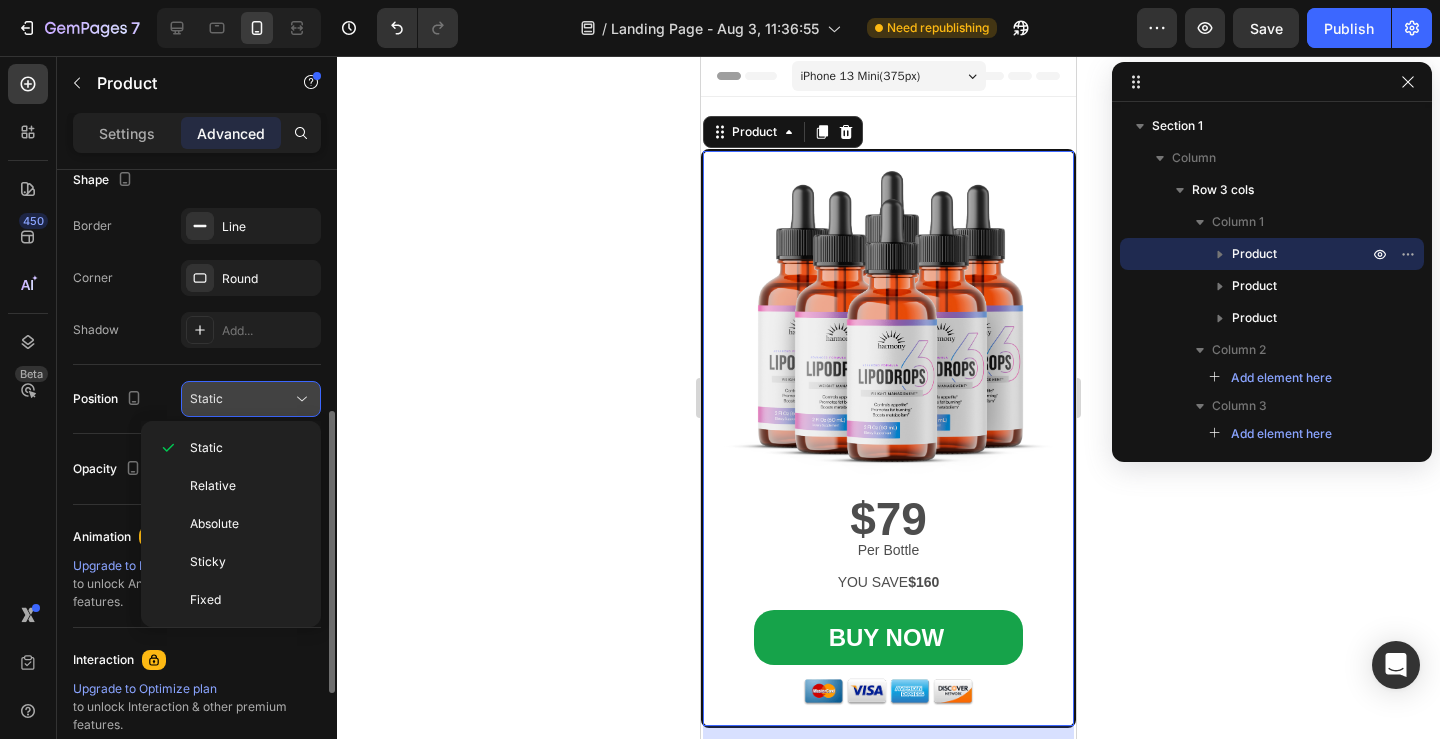 click on "Static" at bounding box center [241, 399] 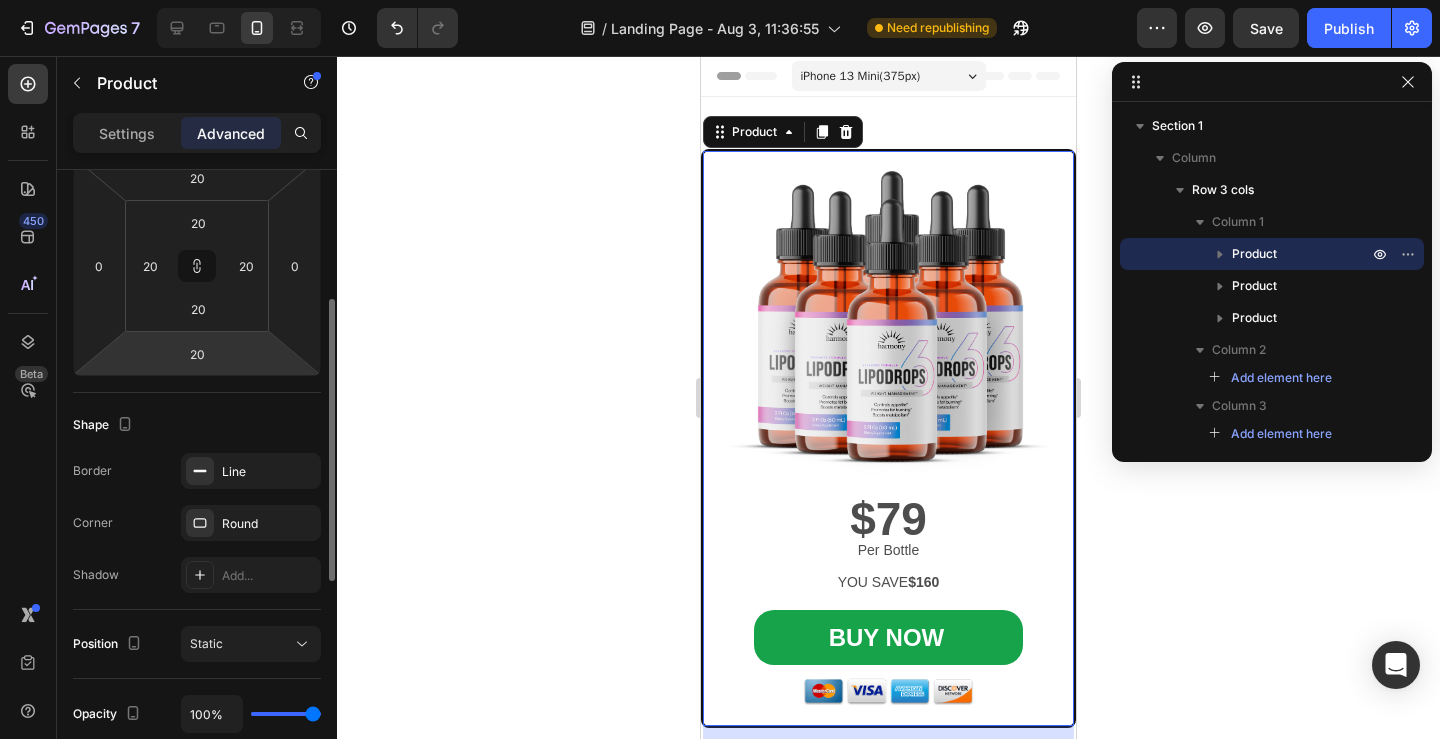 scroll, scrollTop: 290, scrollLeft: 0, axis: vertical 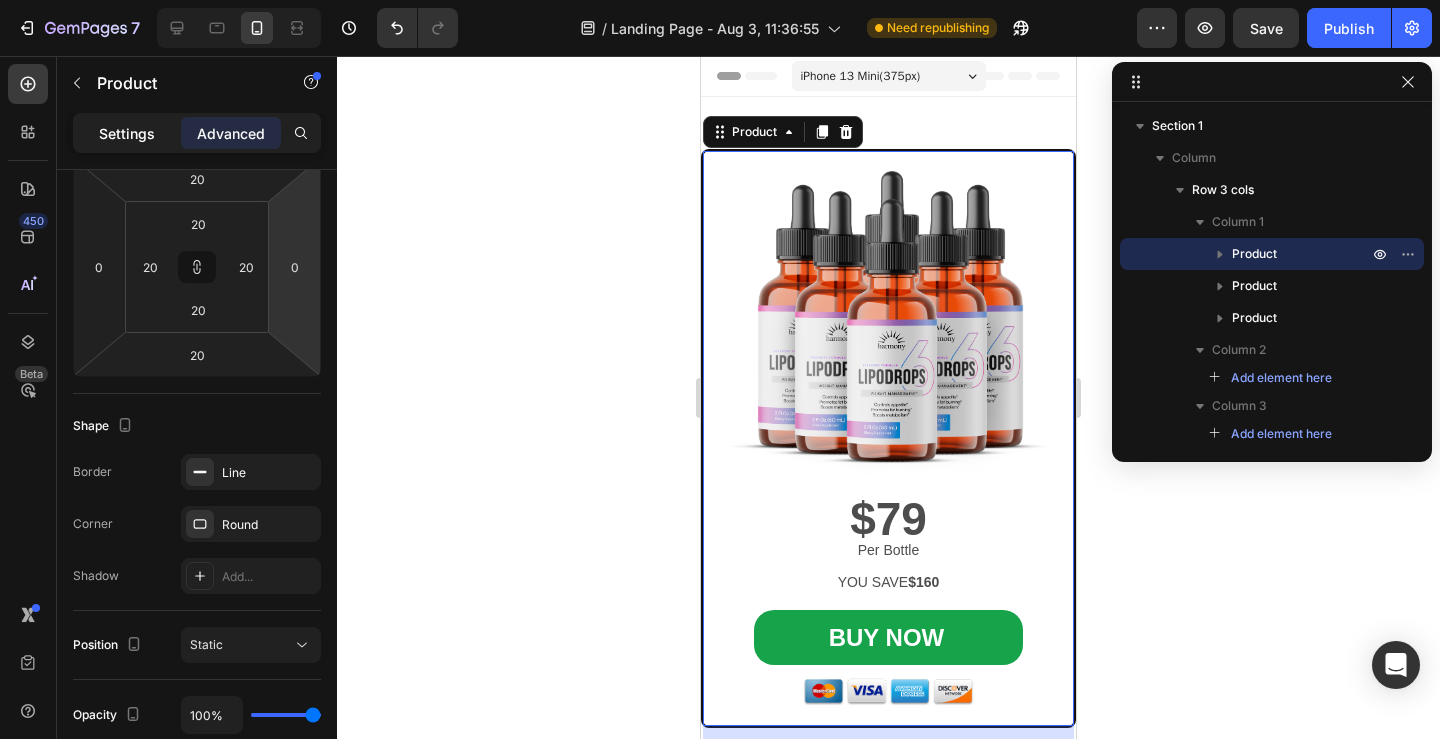click on "Settings" at bounding box center (127, 133) 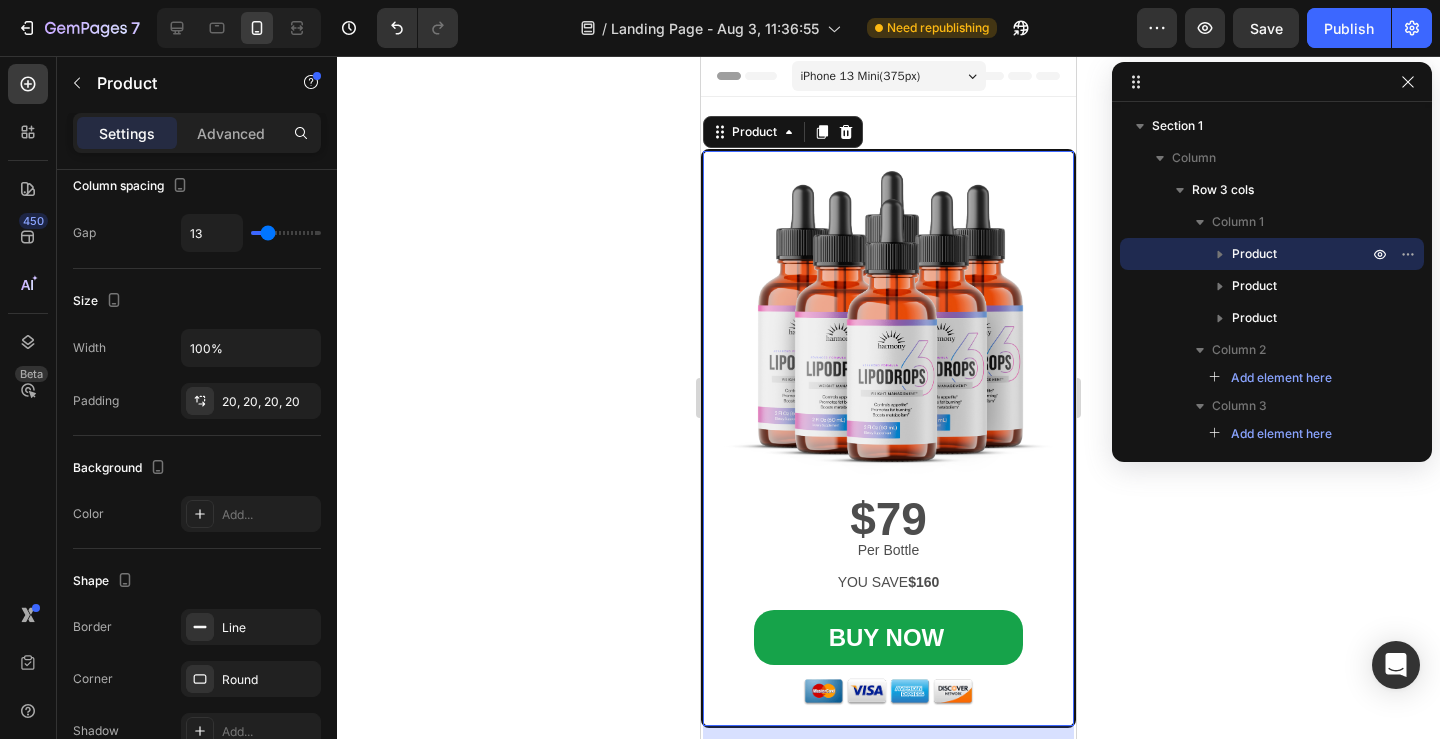click on "Image $79 Text Block Per Bottle Text Block YOU SAVE  $160 Text Block BUY NOW Add to Cart Image Product   20" at bounding box center (888, 438) 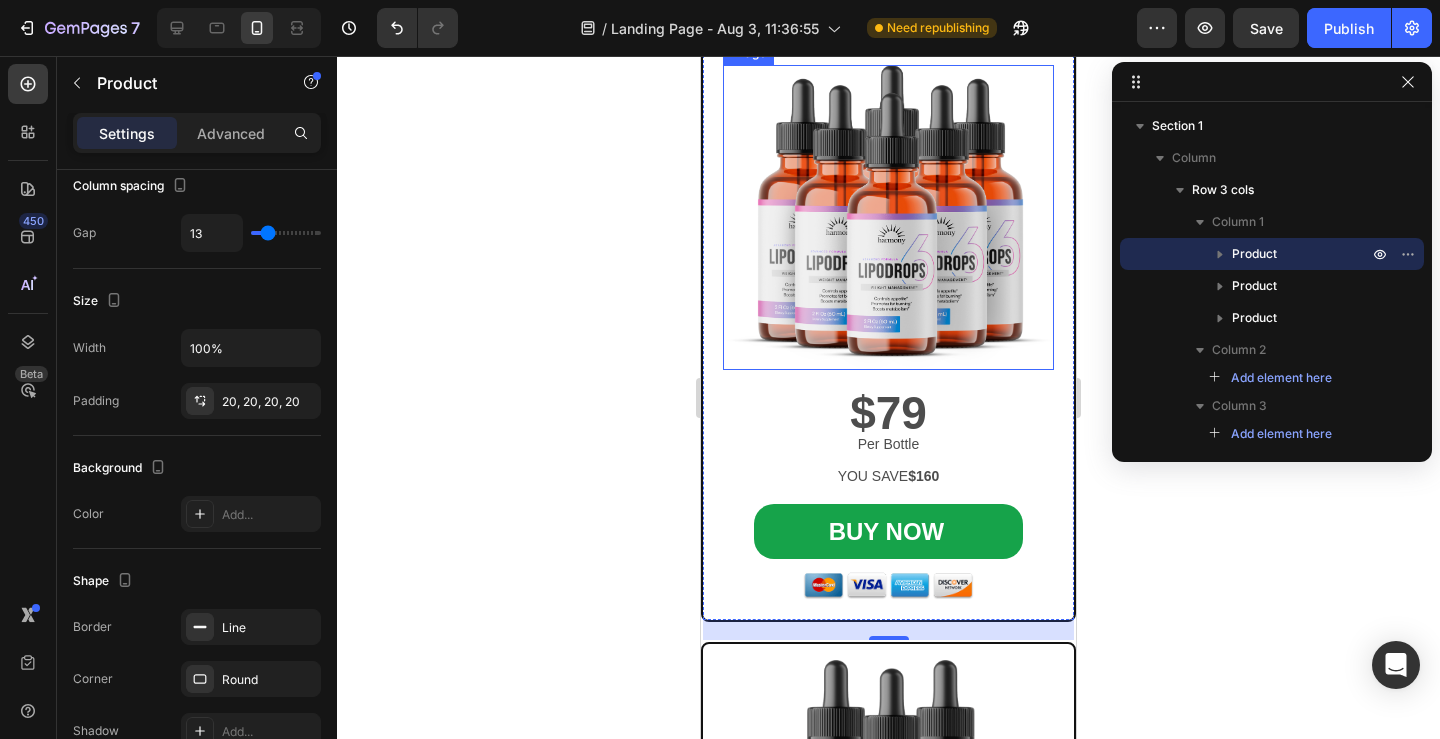 scroll, scrollTop: 102, scrollLeft: 0, axis: vertical 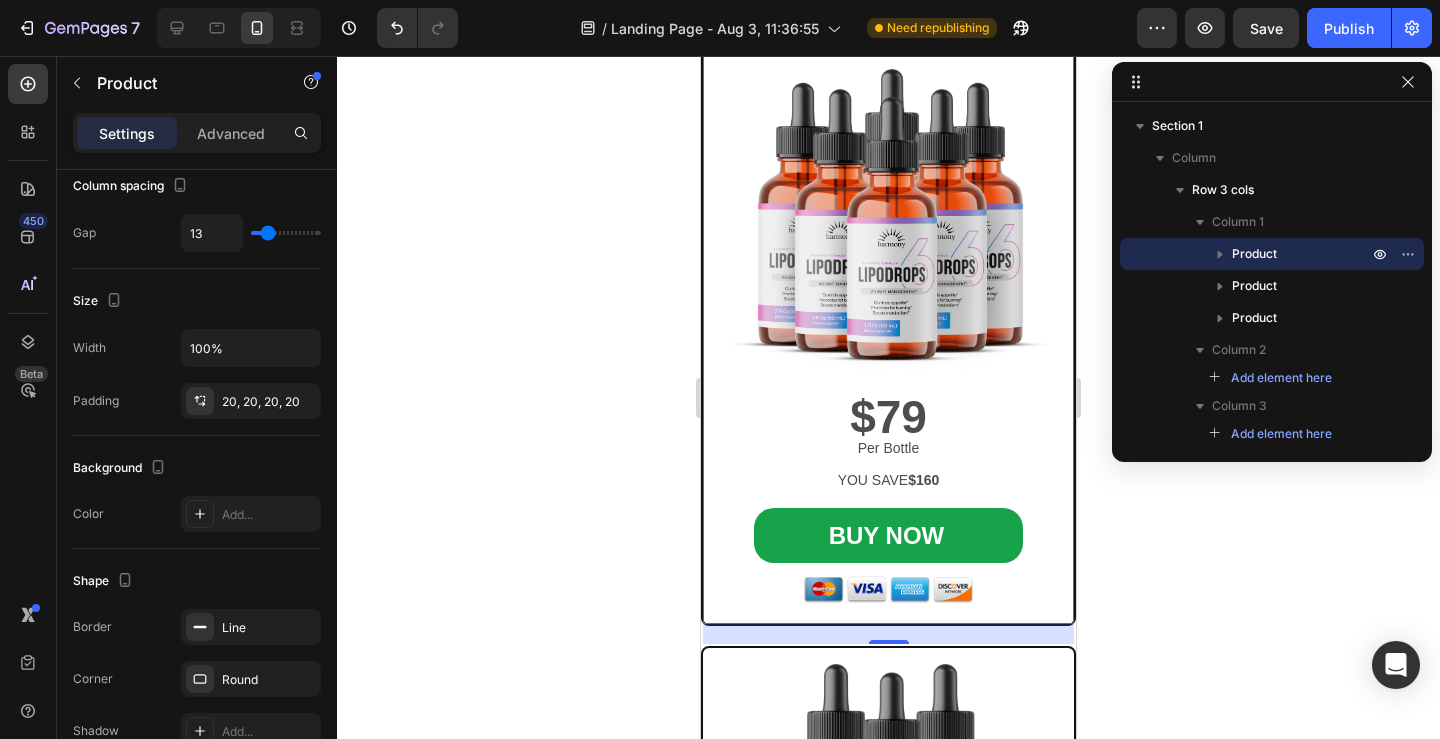 click on "Image $79 Text Block Per Bottle Text Block YOU SAVE  $160 Text Block BUY NOW Add to Cart Image Product   20" at bounding box center (888, 336) 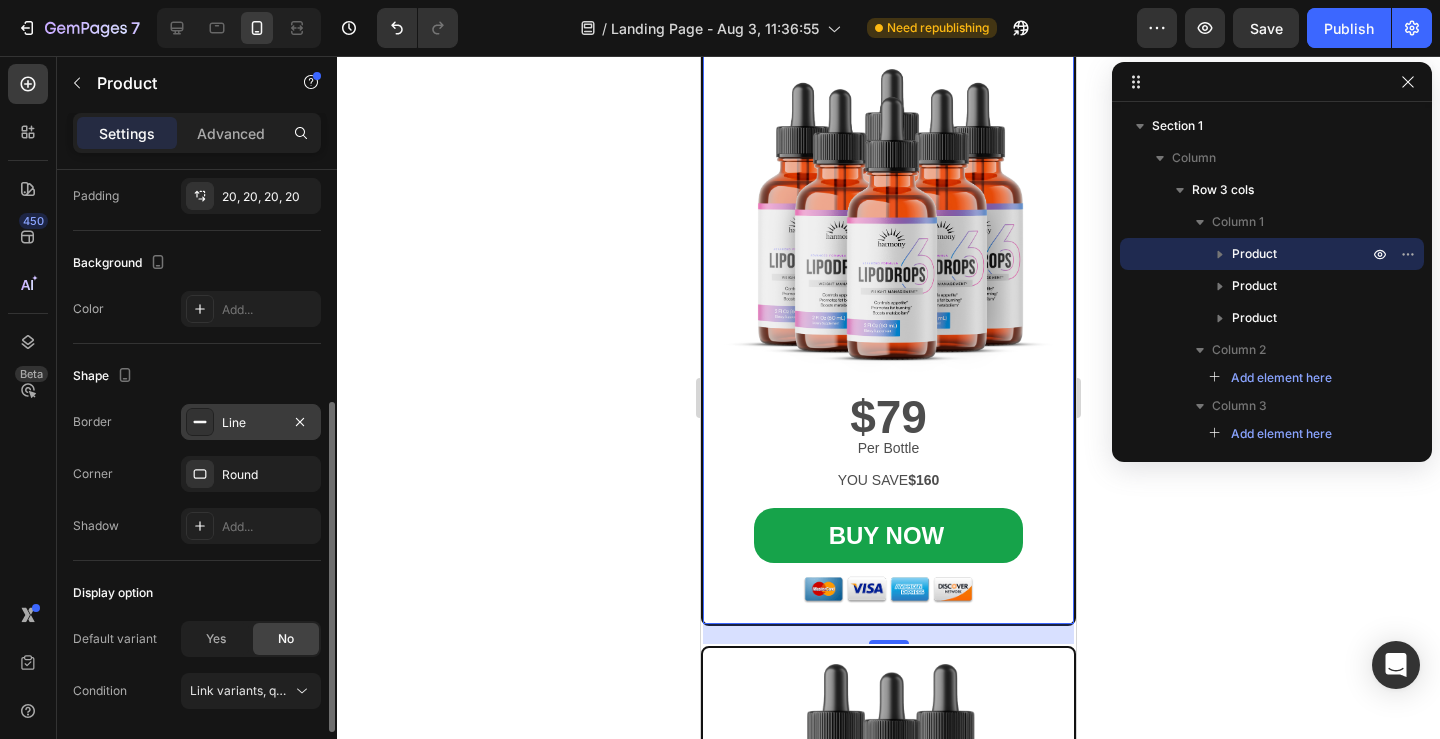 scroll, scrollTop: 473, scrollLeft: 0, axis: vertical 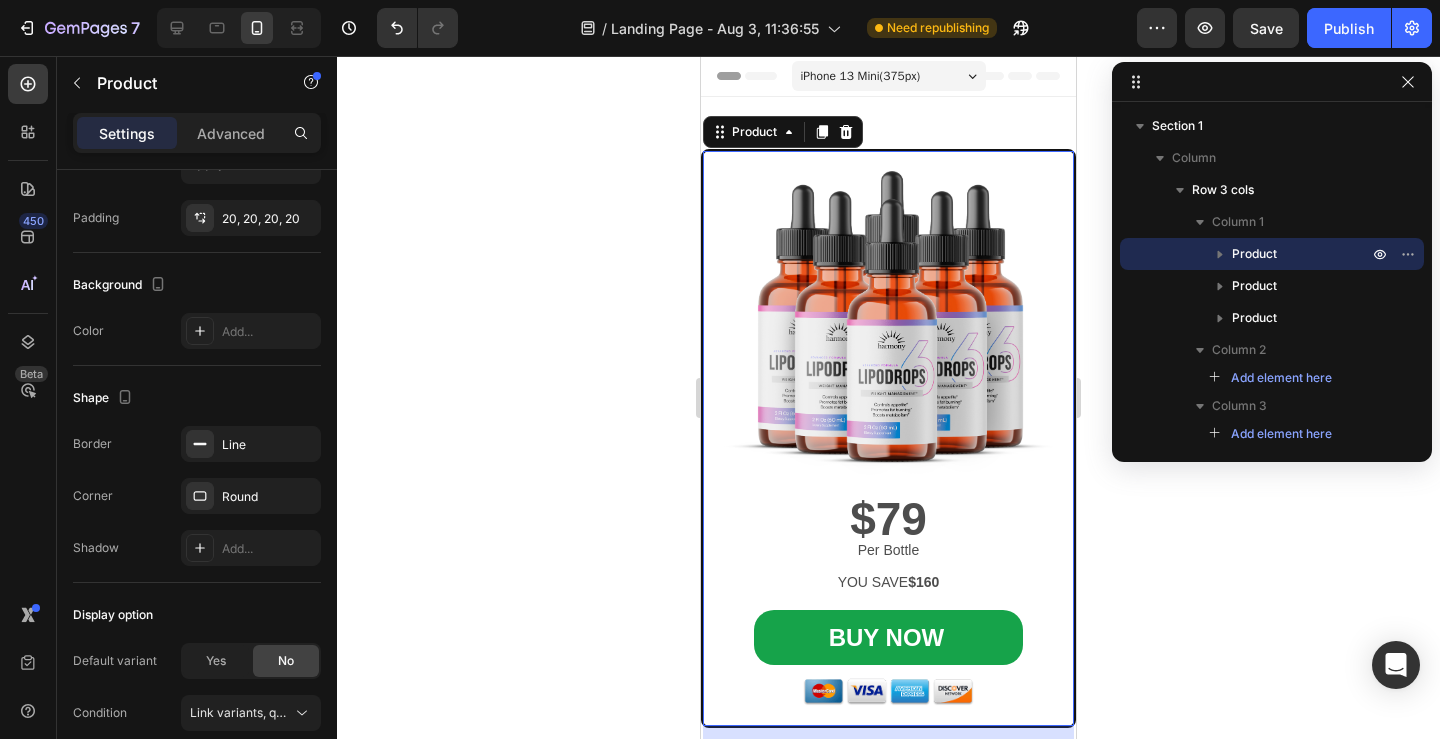 click on "Image $79 Text Block Per Bottle Text Block YOU SAVE  $160 Text Block BUY NOW Add to Cart Image Product   20 Image $69 Text Block YOU SAVE  $160 Text Block BUY NOW Add to Cart Image Product Image $79 Text Block YOU SAVE  $160 Text Block BUY NOW Add to Cart Image Product
Drop element here
Drop element here Row Section 1" at bounding box center (888, 1031) 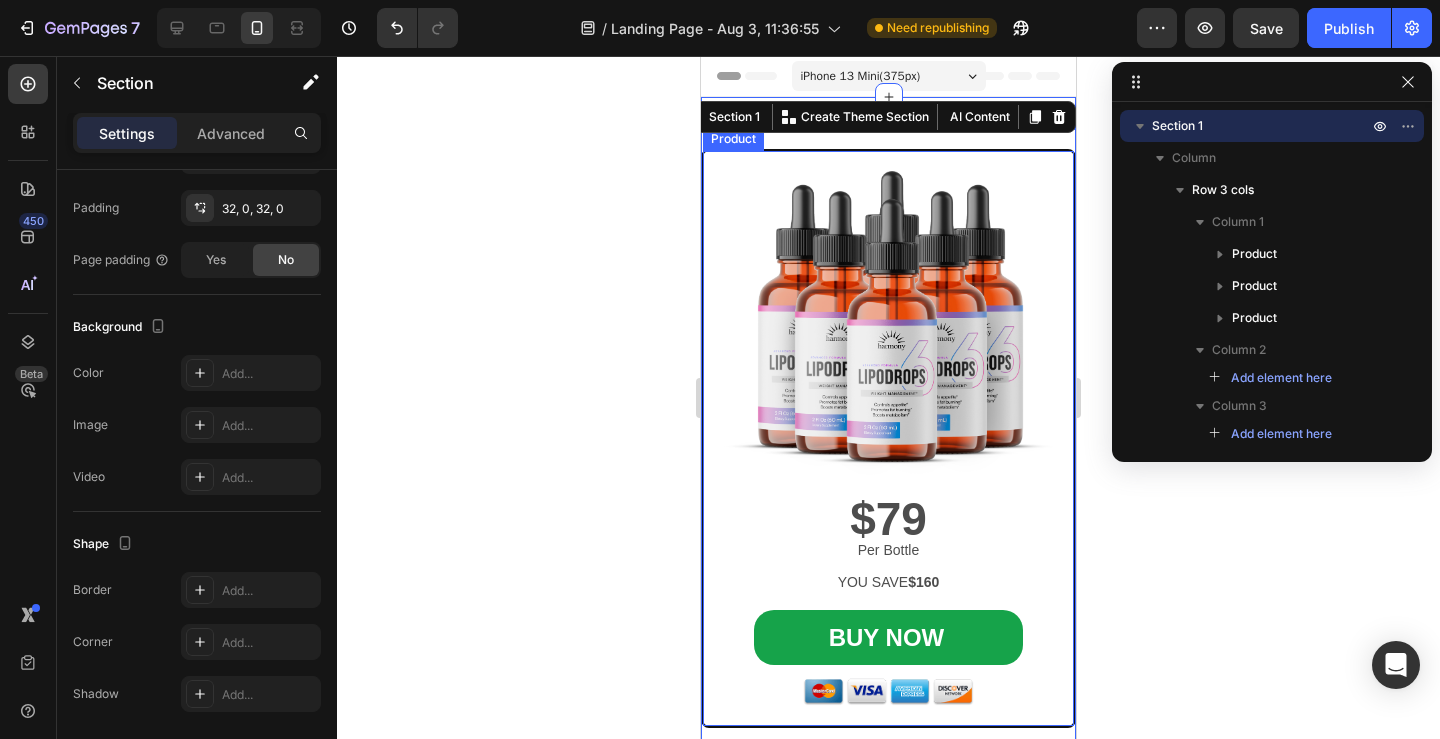 scroll, scrollTop: 0, scrollLeft: 0, axis: both 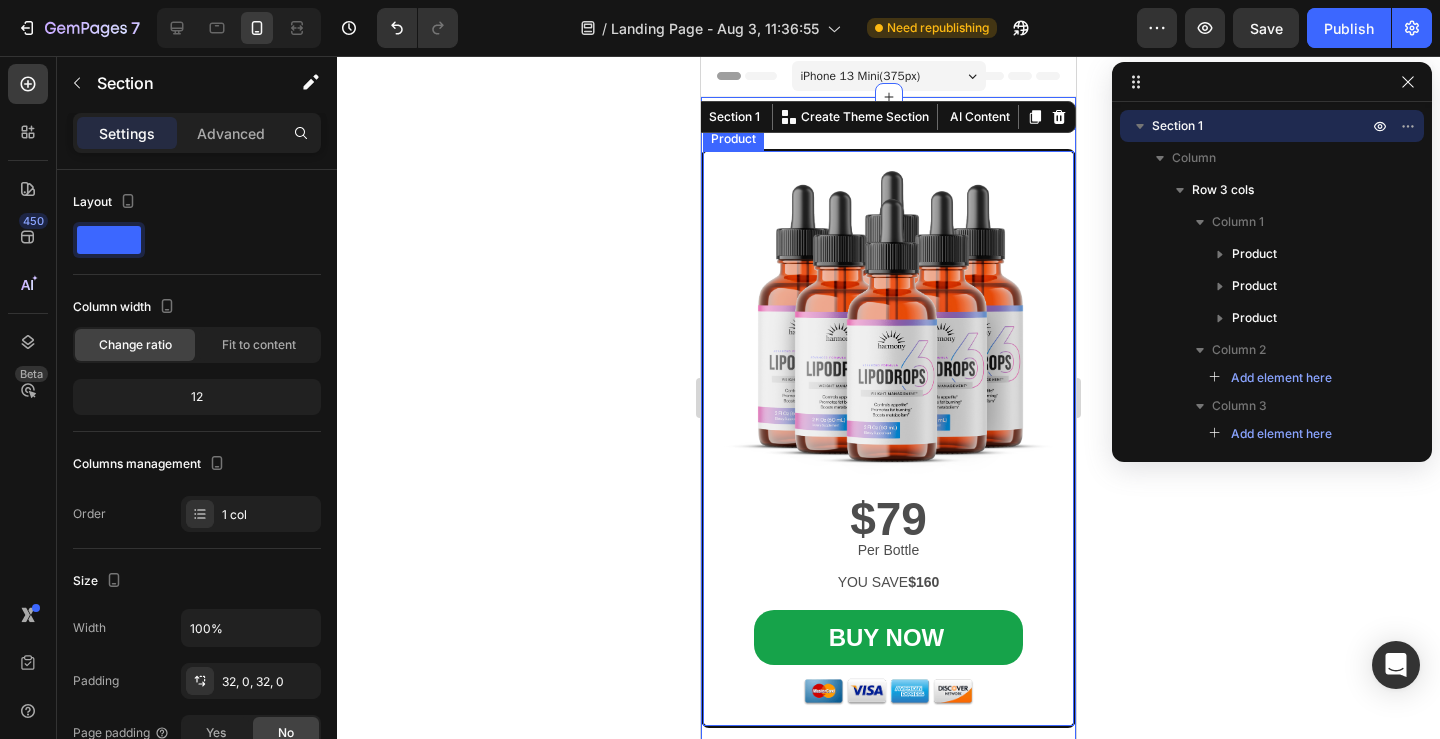 click on "Image $79 Text Block Per Bottle Text Block YOU SAVE  $160 Text Block BUY NOW Add to Cart Image Product" at bounding box center (888, 438) 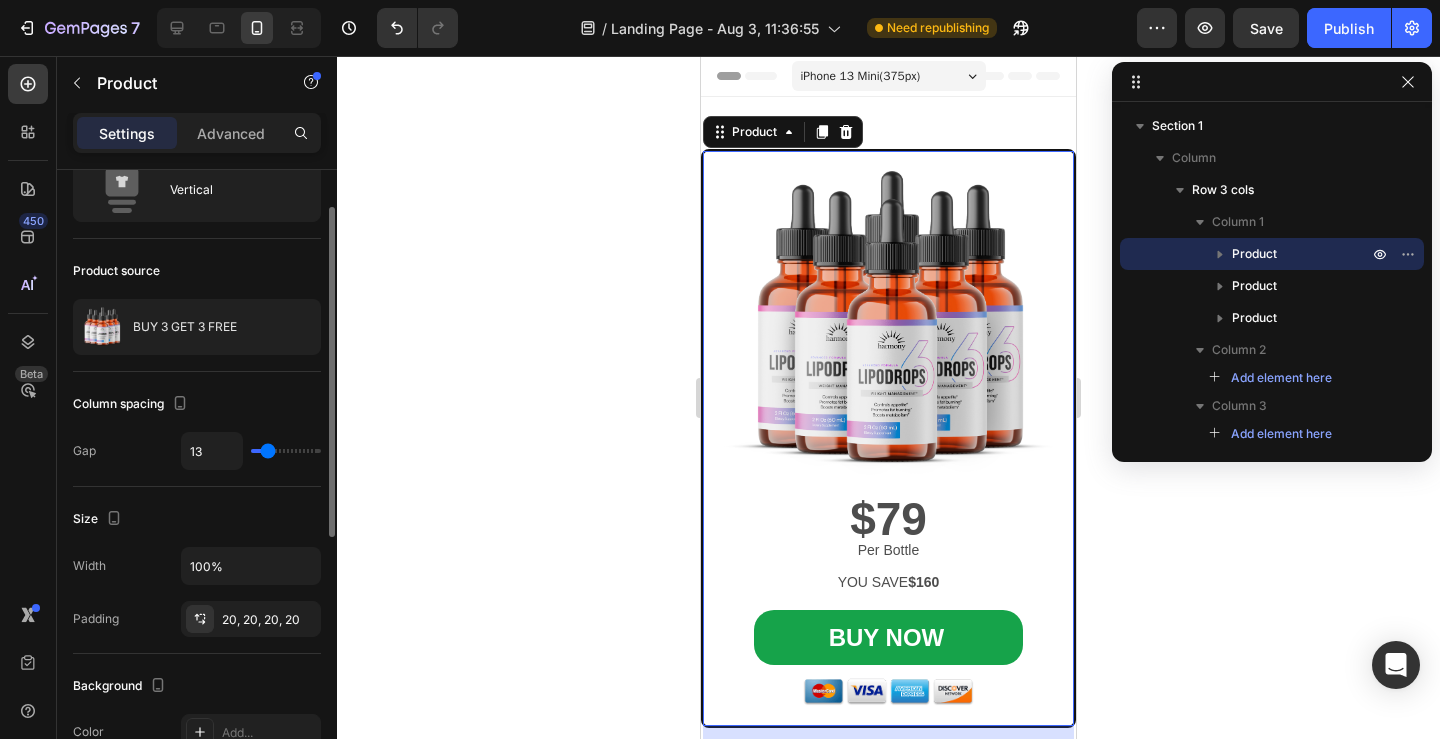 scroll, scrollTop: 0, scrollLeft: 0, axis: both 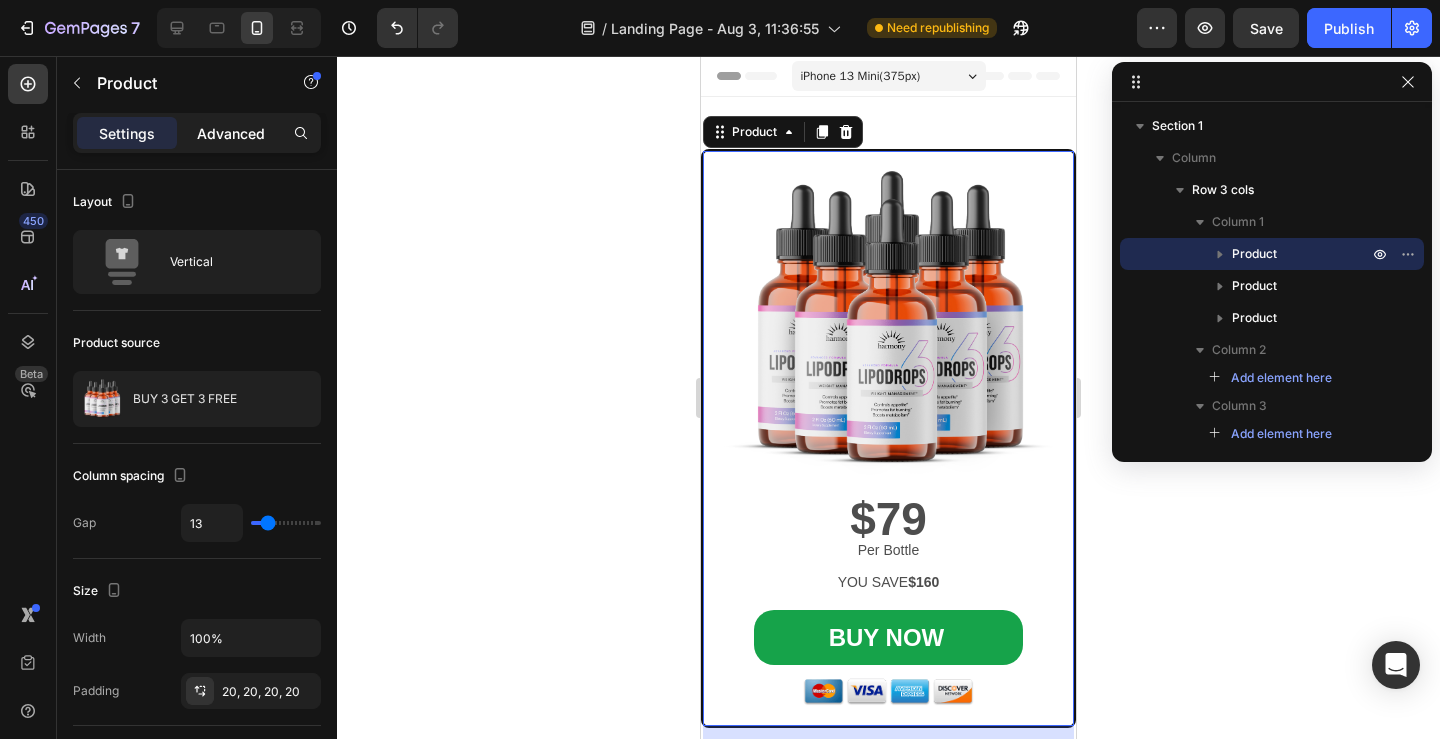 click on "Advanced" at bounding box center (231, 133) 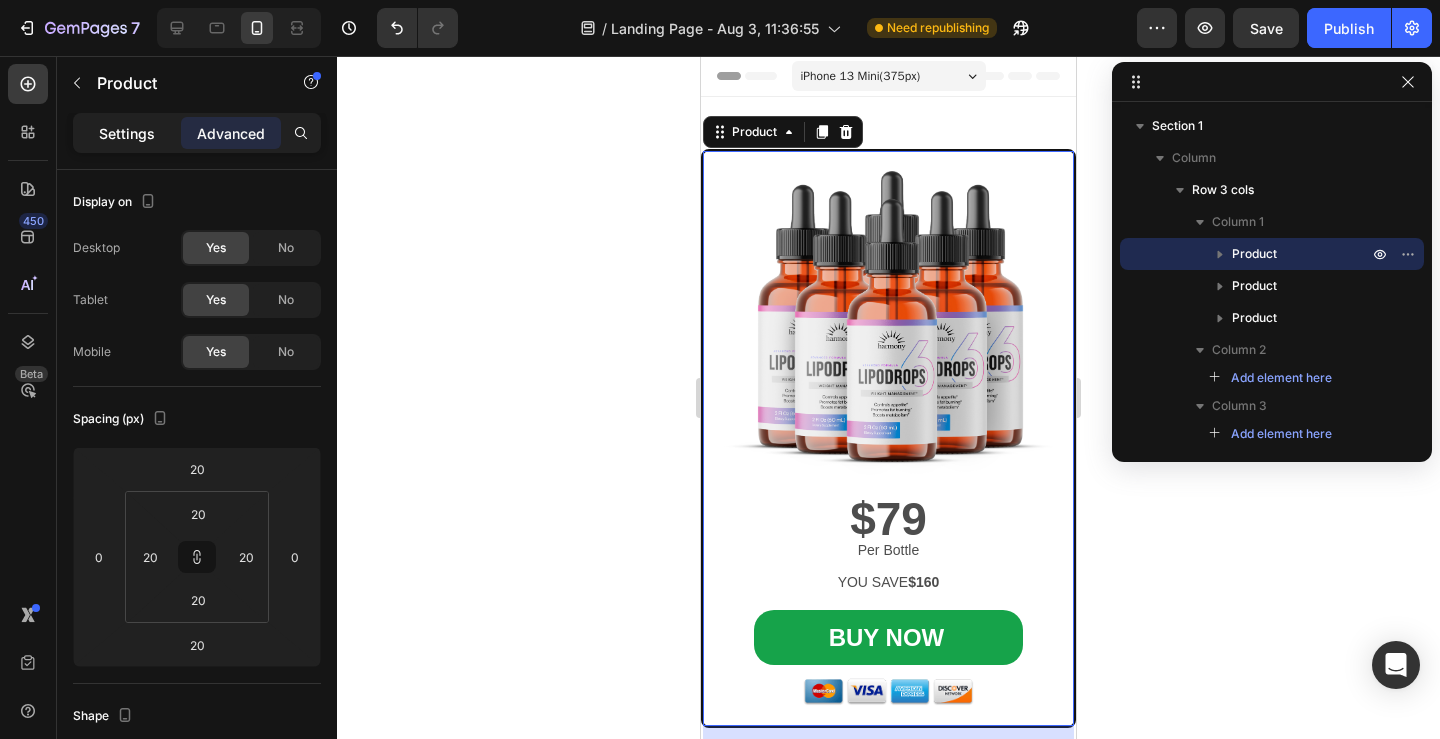 click on "Settings" 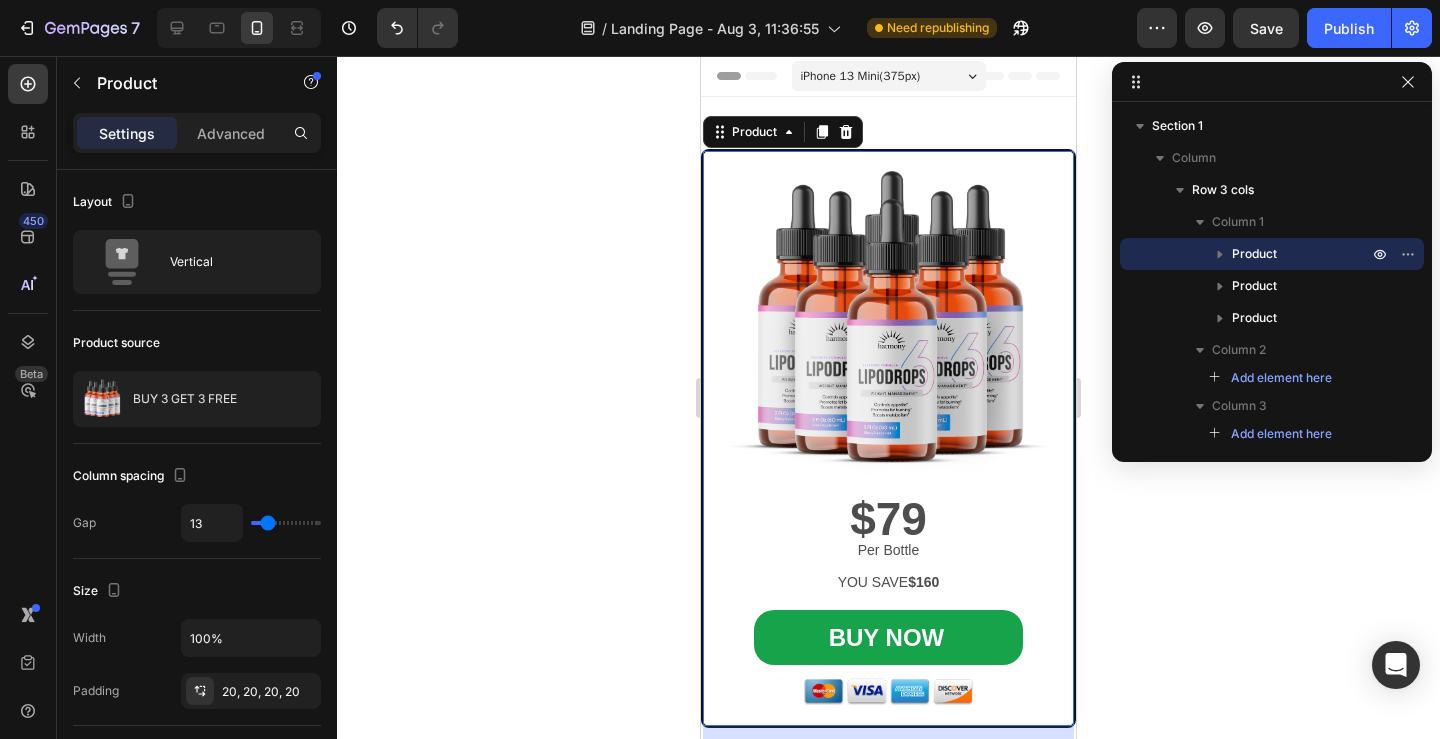 click on "Settings" 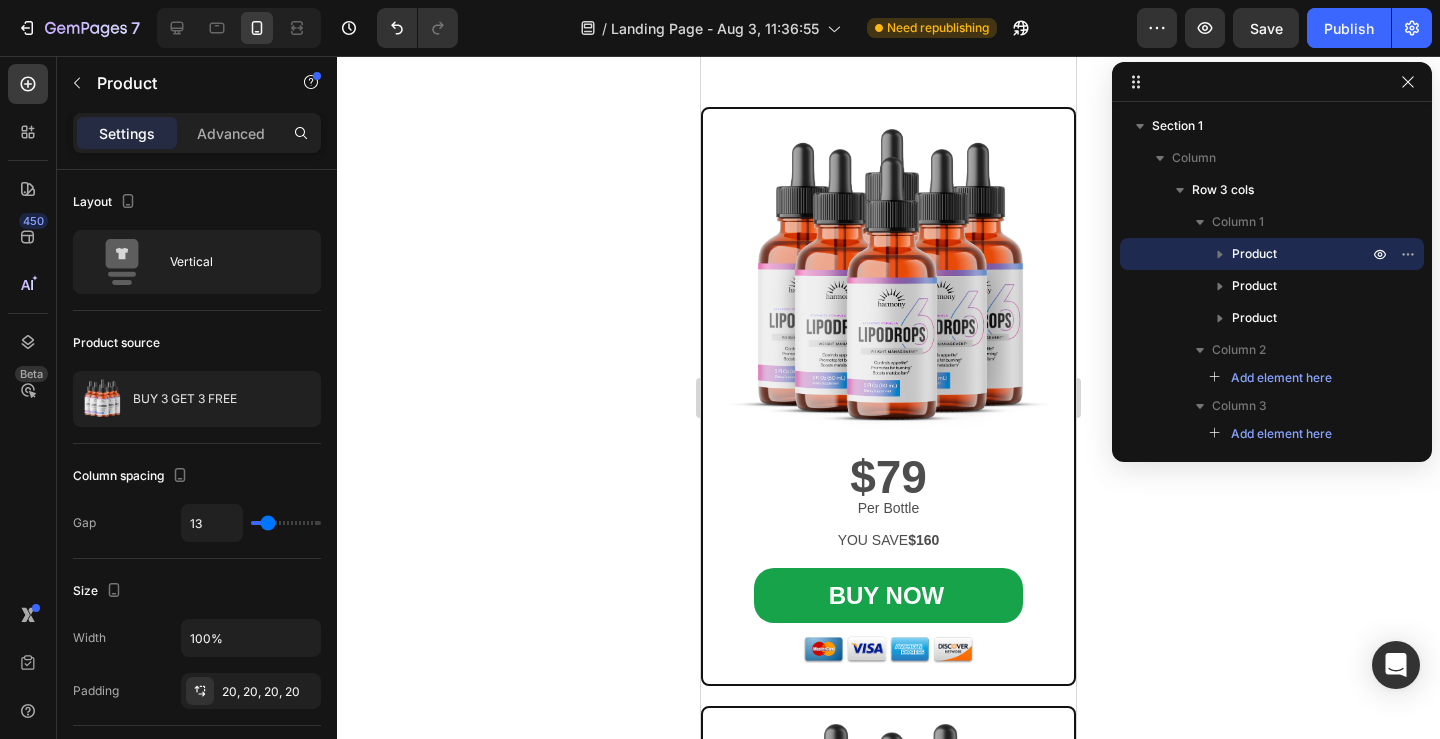 scroll, scrollTop: 0, scrollLeft: 0, axis: both 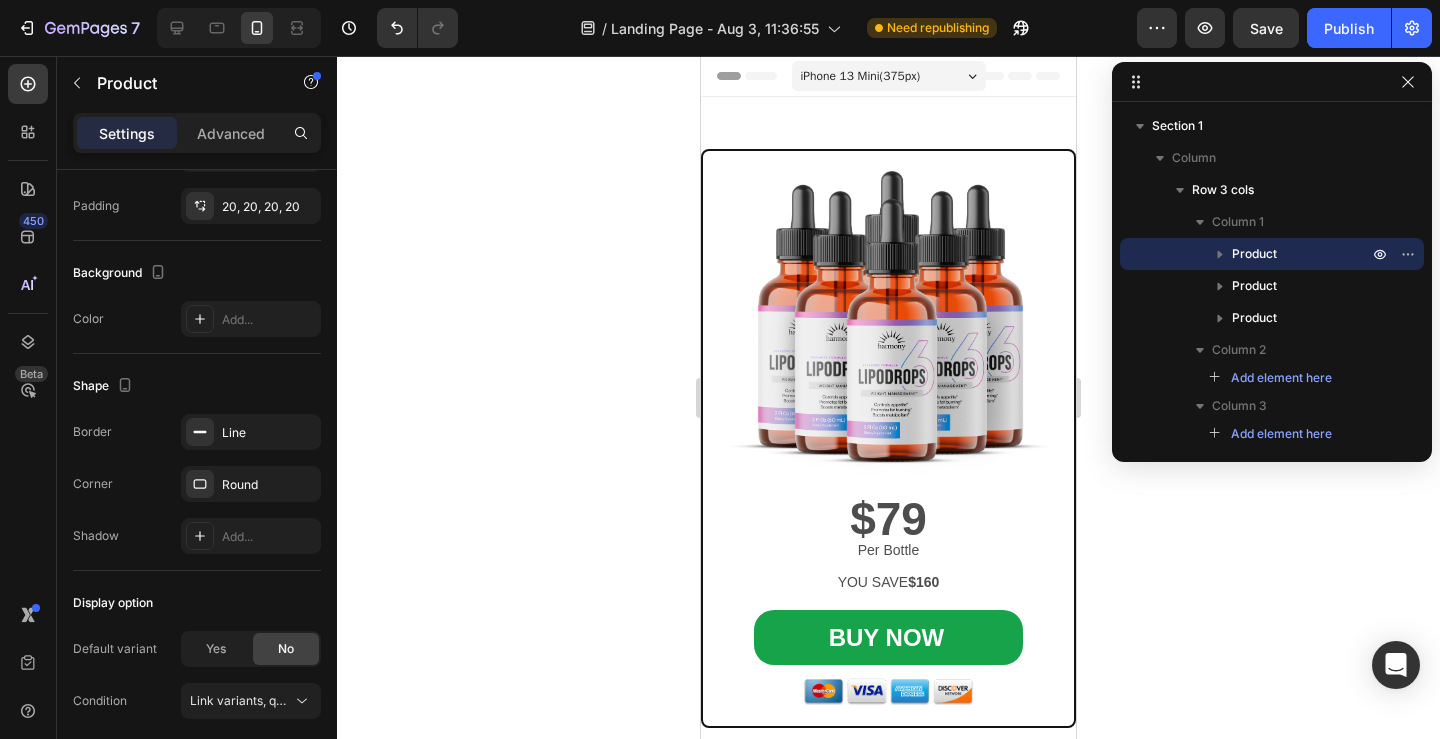 click on "Image $79 Text Block Per Bottle Text Block YOU SAVE  $160 Text Block BUY NOW Add to Cart Image Product" at bounding box center (888, 438) 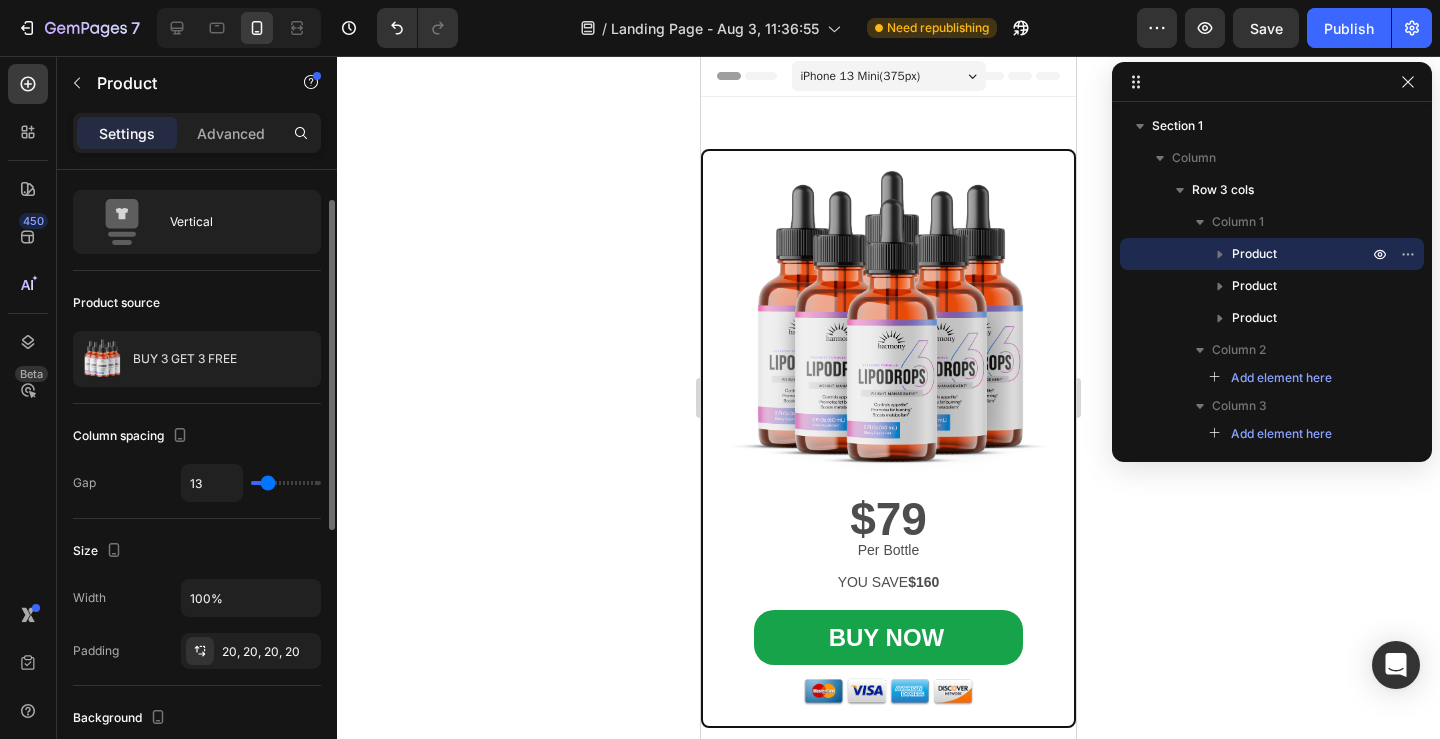 scroll, scrollTop: 54, scrollLeft: 0, axis: vertical 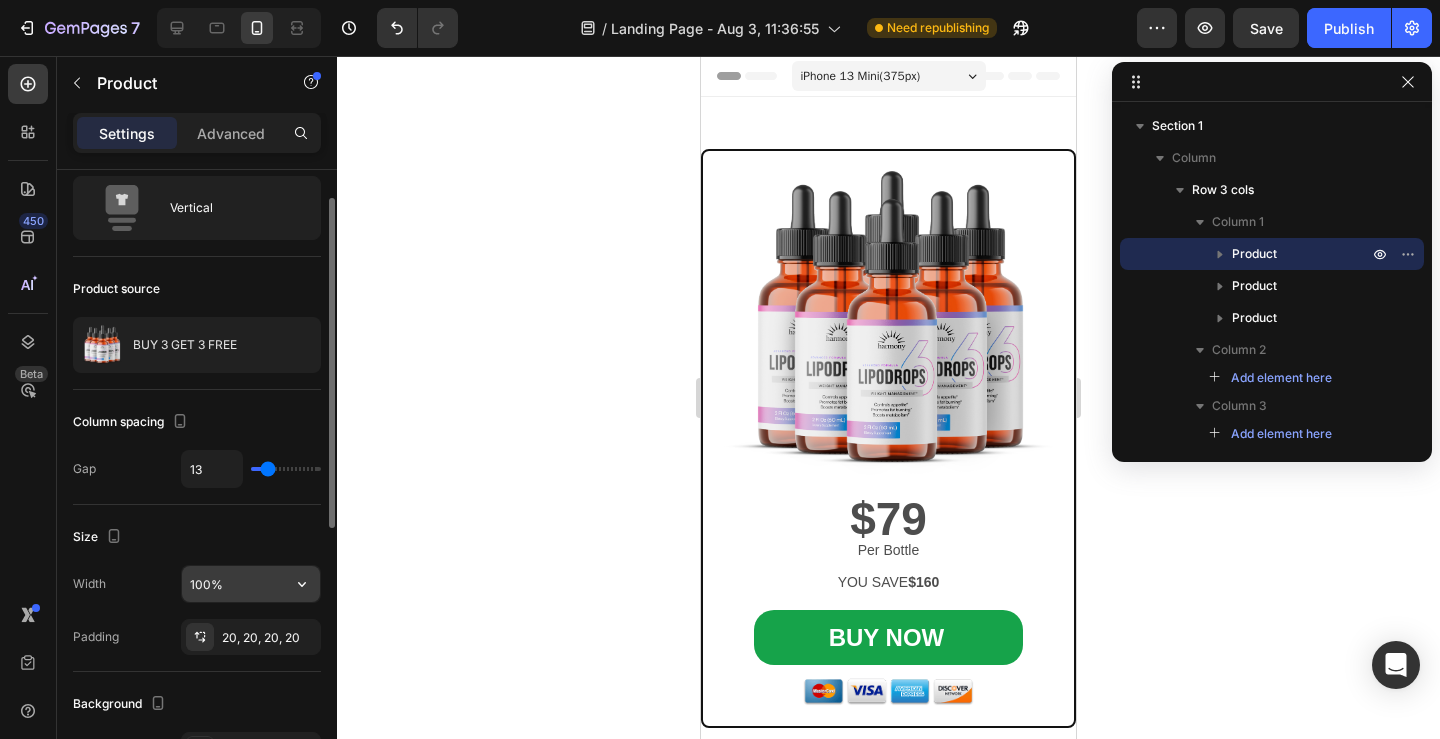 click on "100%" at bounding box center (251, 584) 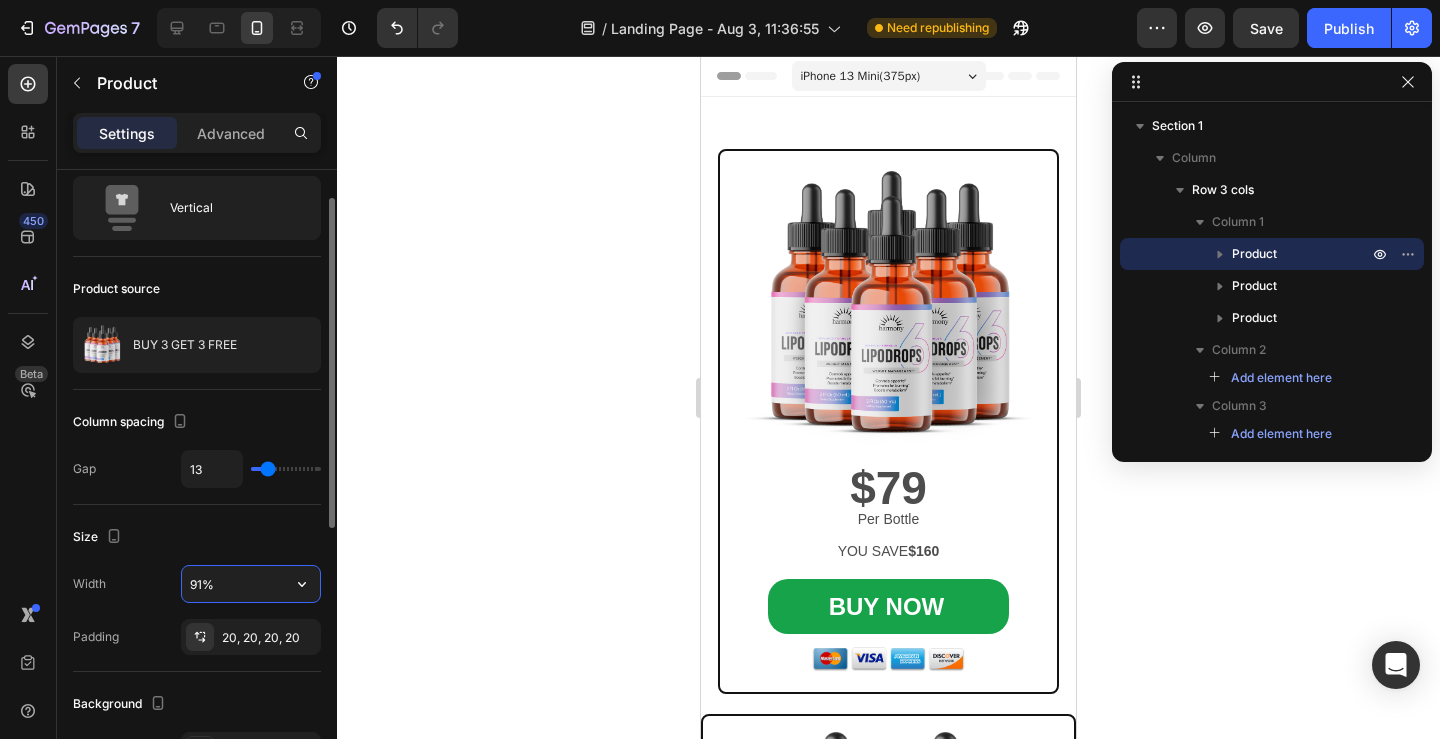 type on "90%" 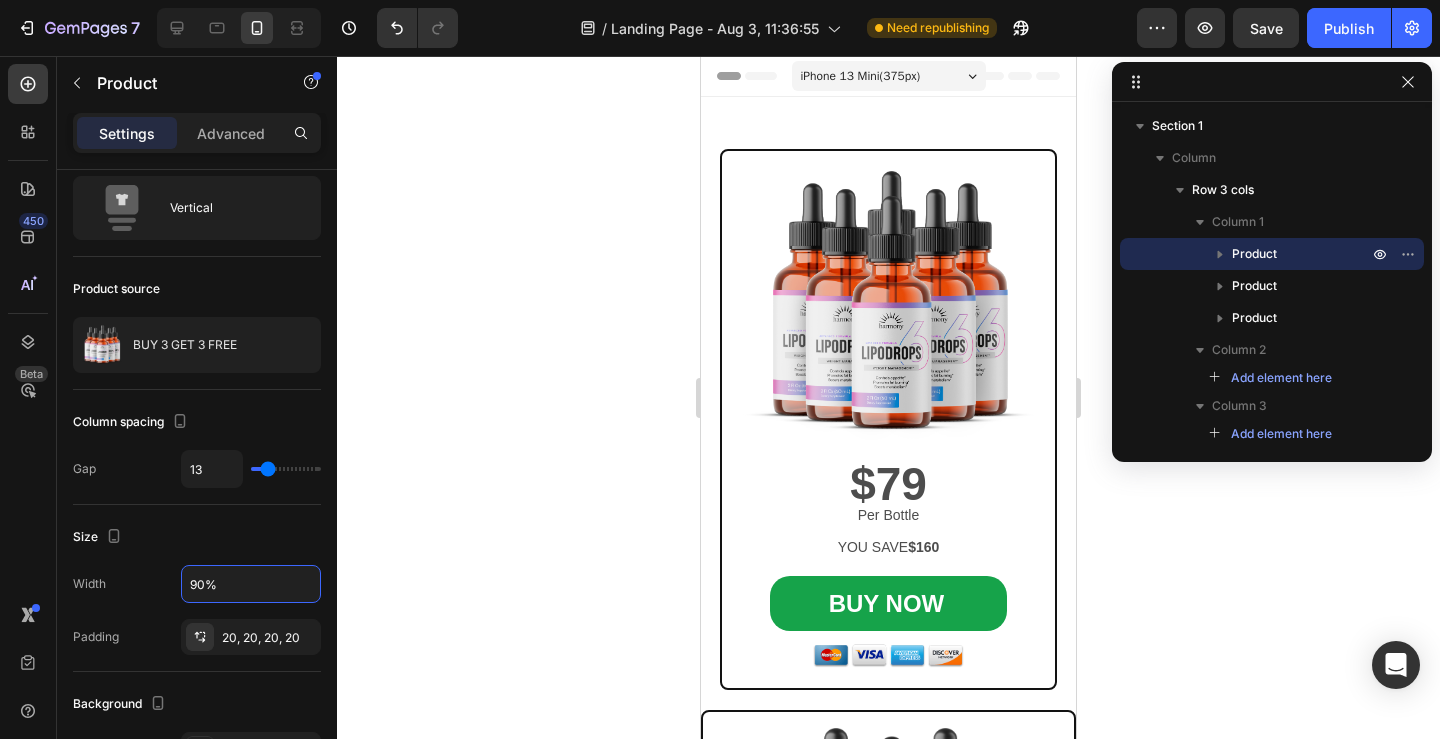 click on "Image $79 Text Block Per Bottle Text Block YOU SAVE  $160 Text Block BUY NOW Add to Cart Image Product" at bounding box center (889, 419) 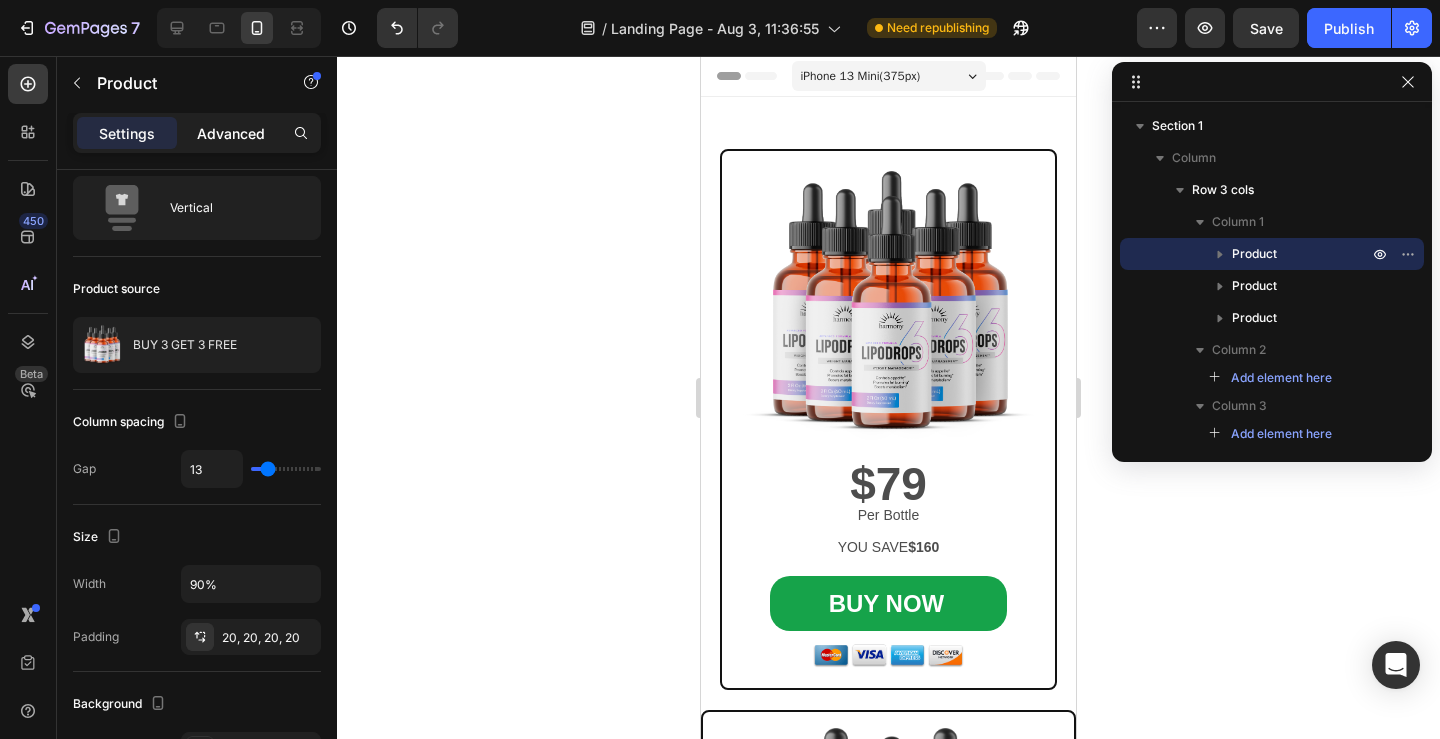 click on "Advanced" at bounding box center [231, 133] 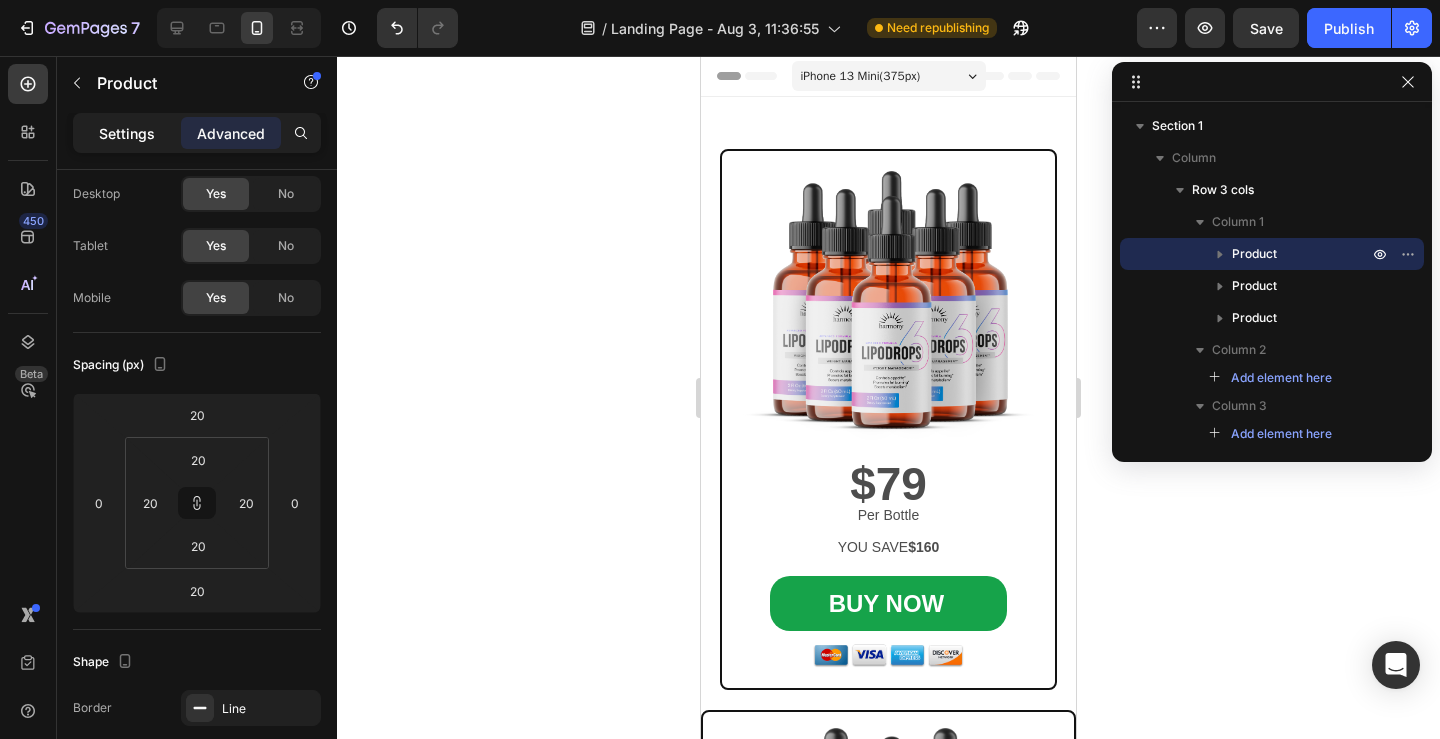 click on "Settings" at bounding box center [127, 133] 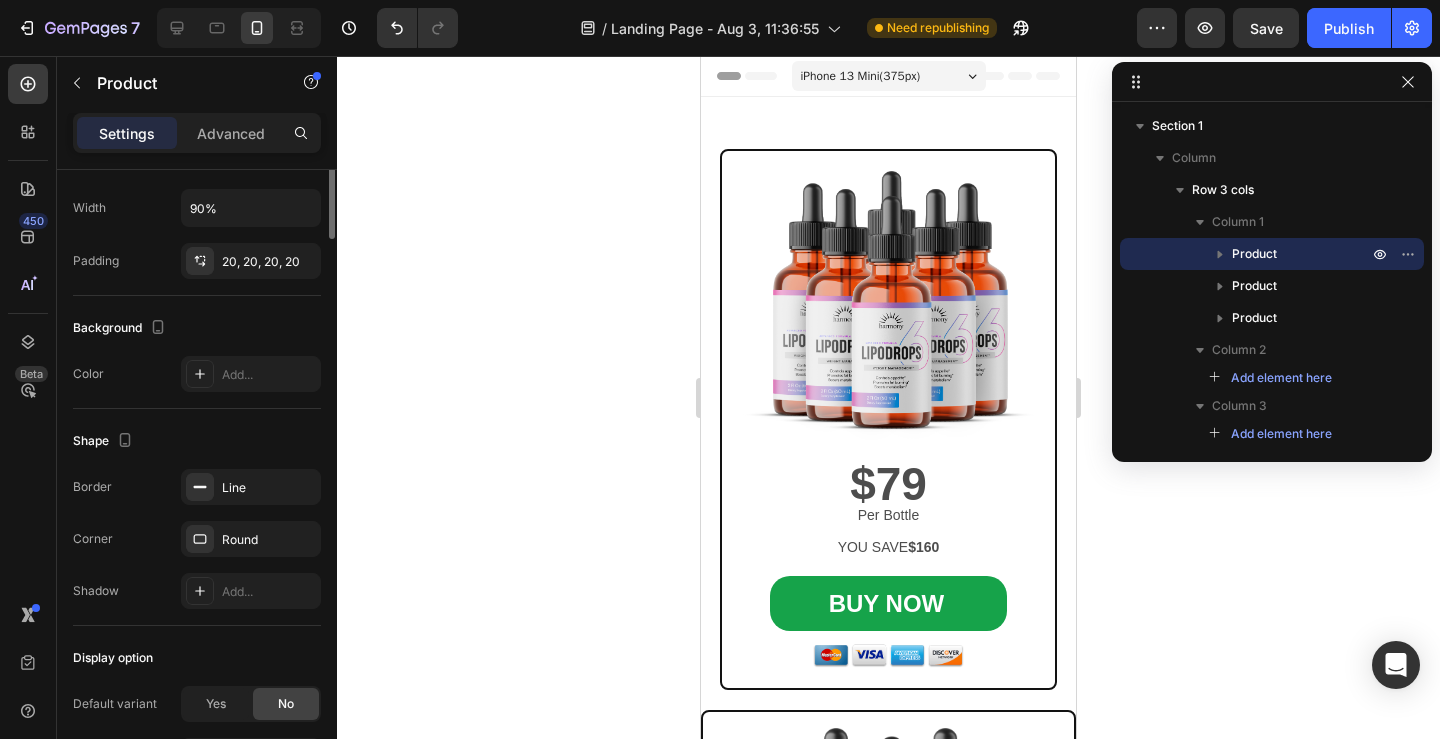 scroll, scrollTop: 0, scrollLeft: 0, axis: both 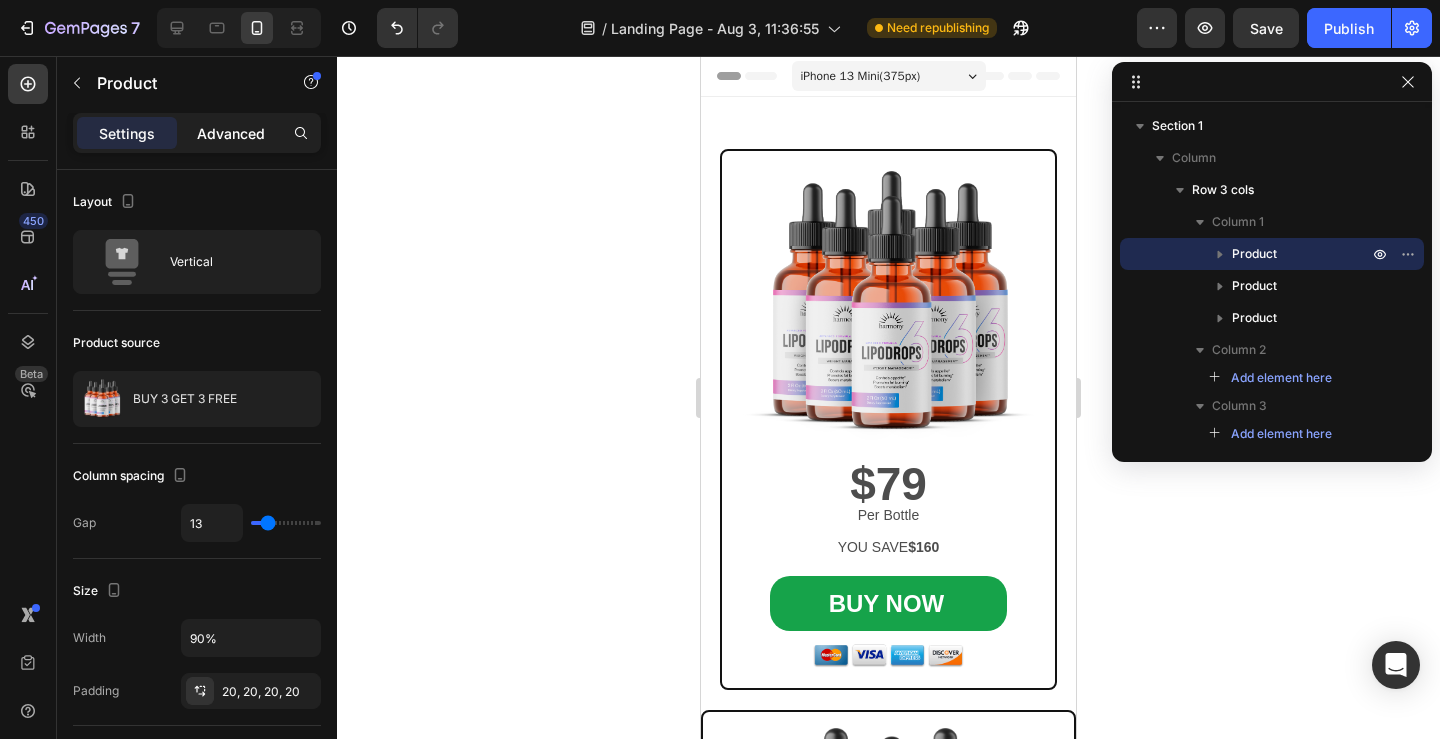 click on "Advanced" at bounding box center [231, 133] 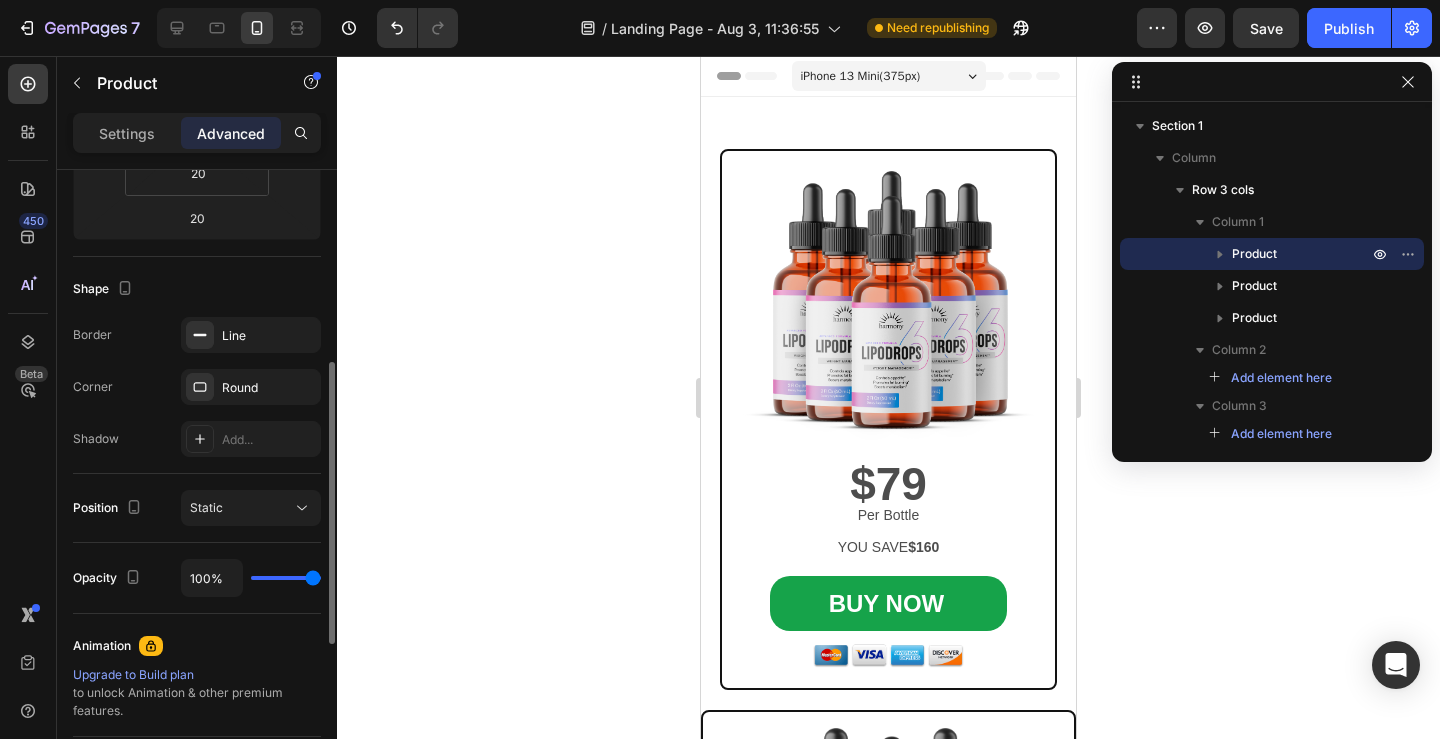 scroll, scrollTop: 422, scrollLeft: 0, axis: vertical 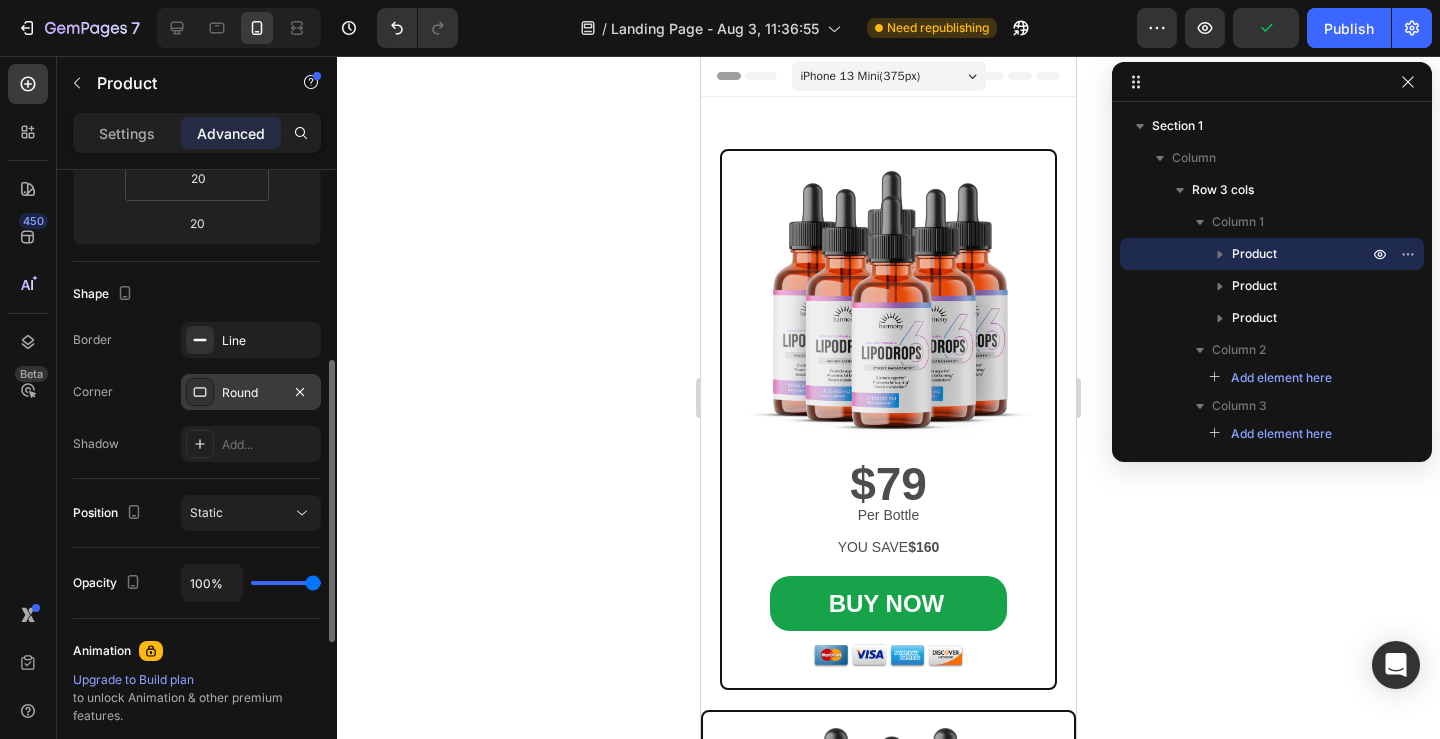 click on "Round" at bounding box center [251, 392] 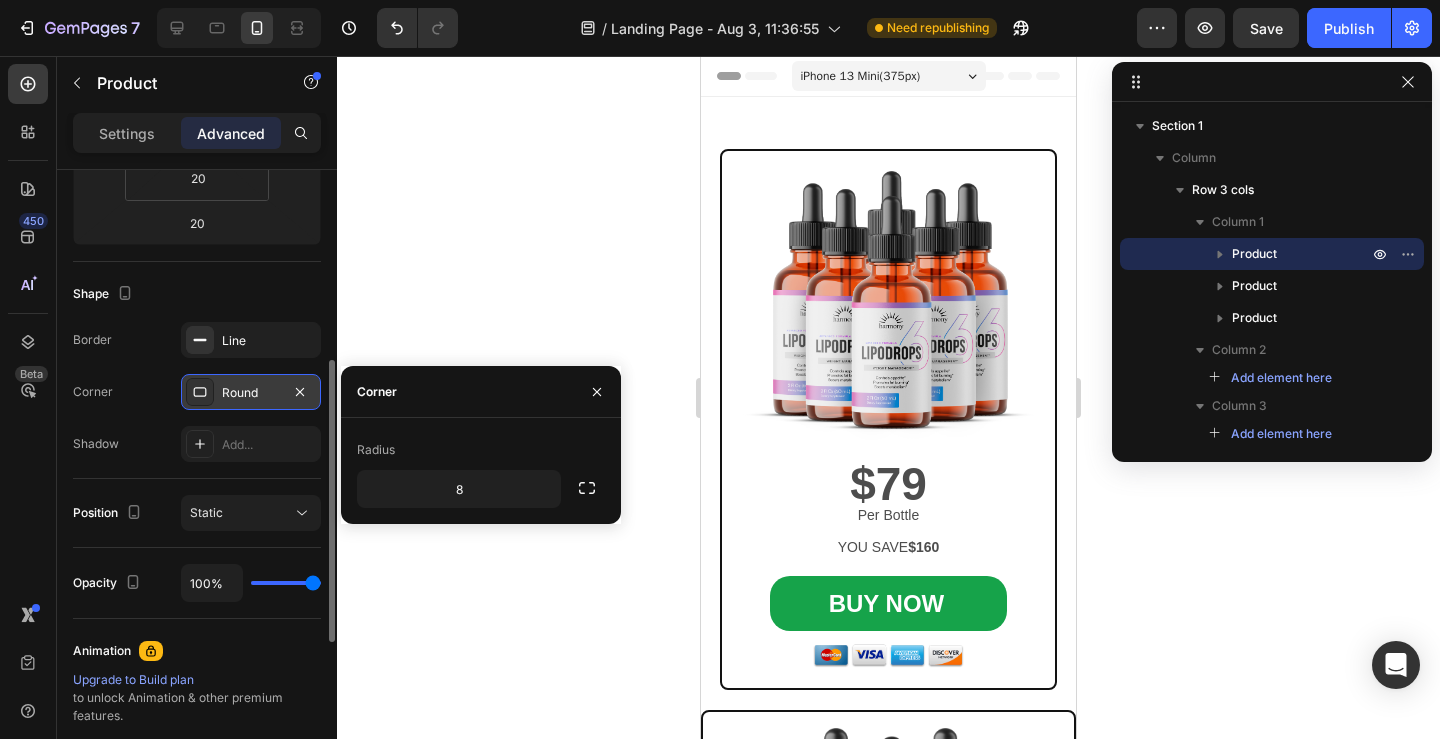 click on "Round" at bounding box center [251, 392] 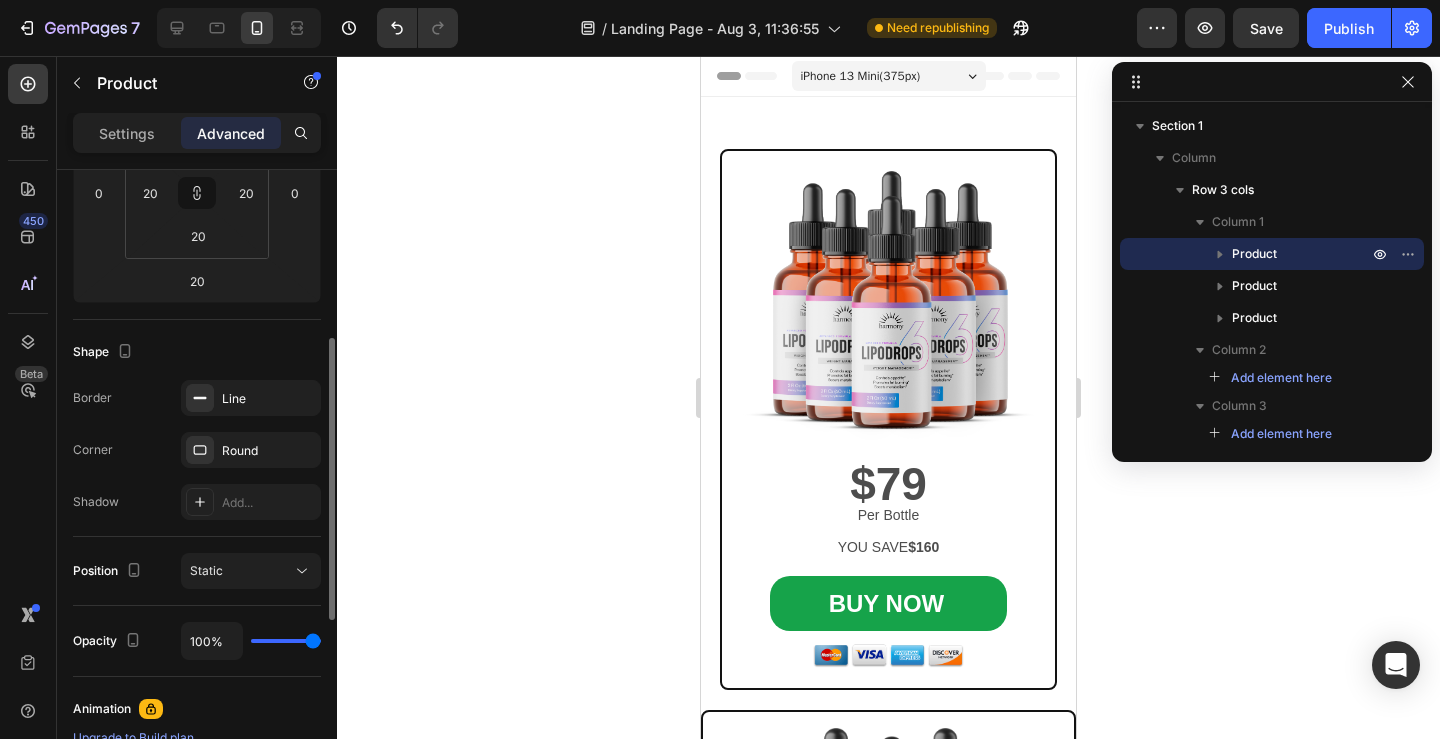 scroll, scrollTop: 360, scrollLeft: 0, axis: vertical 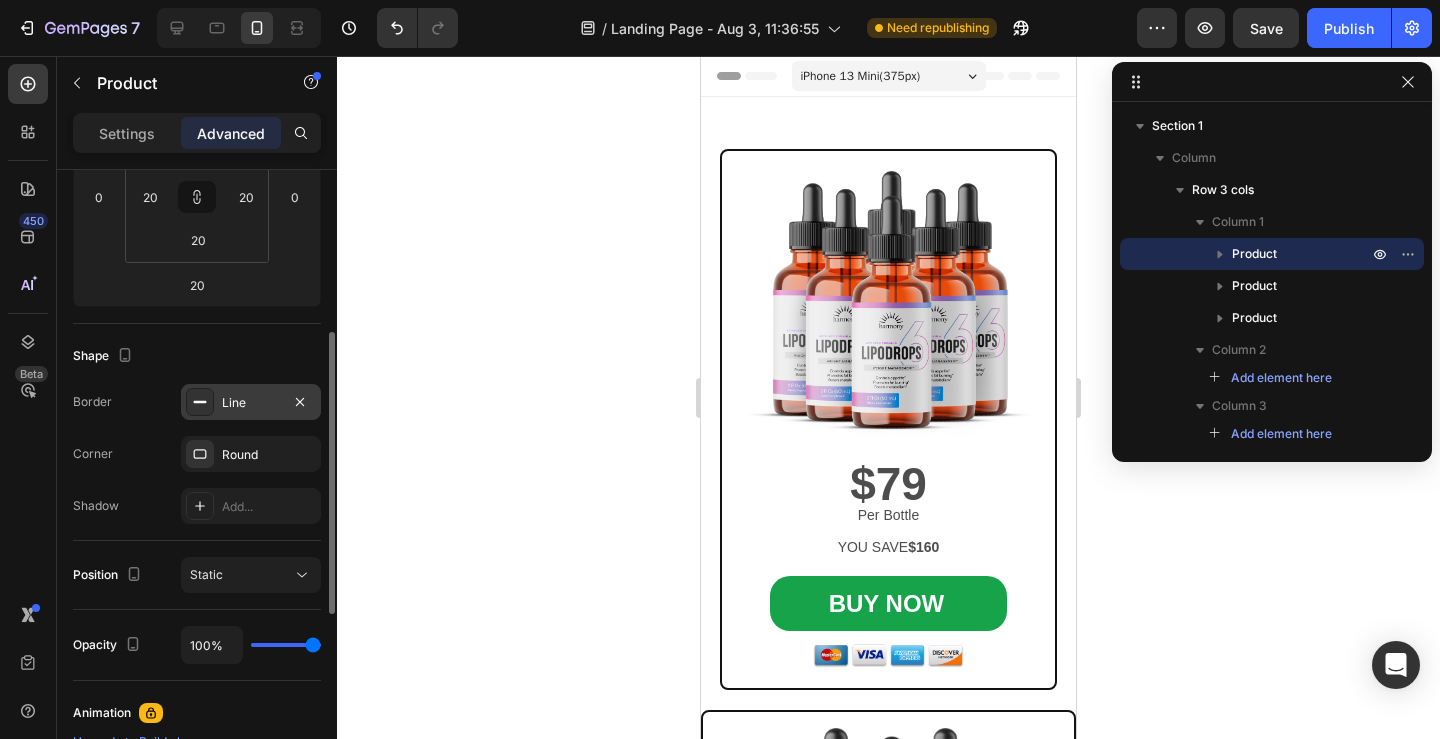 click on "Line" at bounding box center (251, 403) 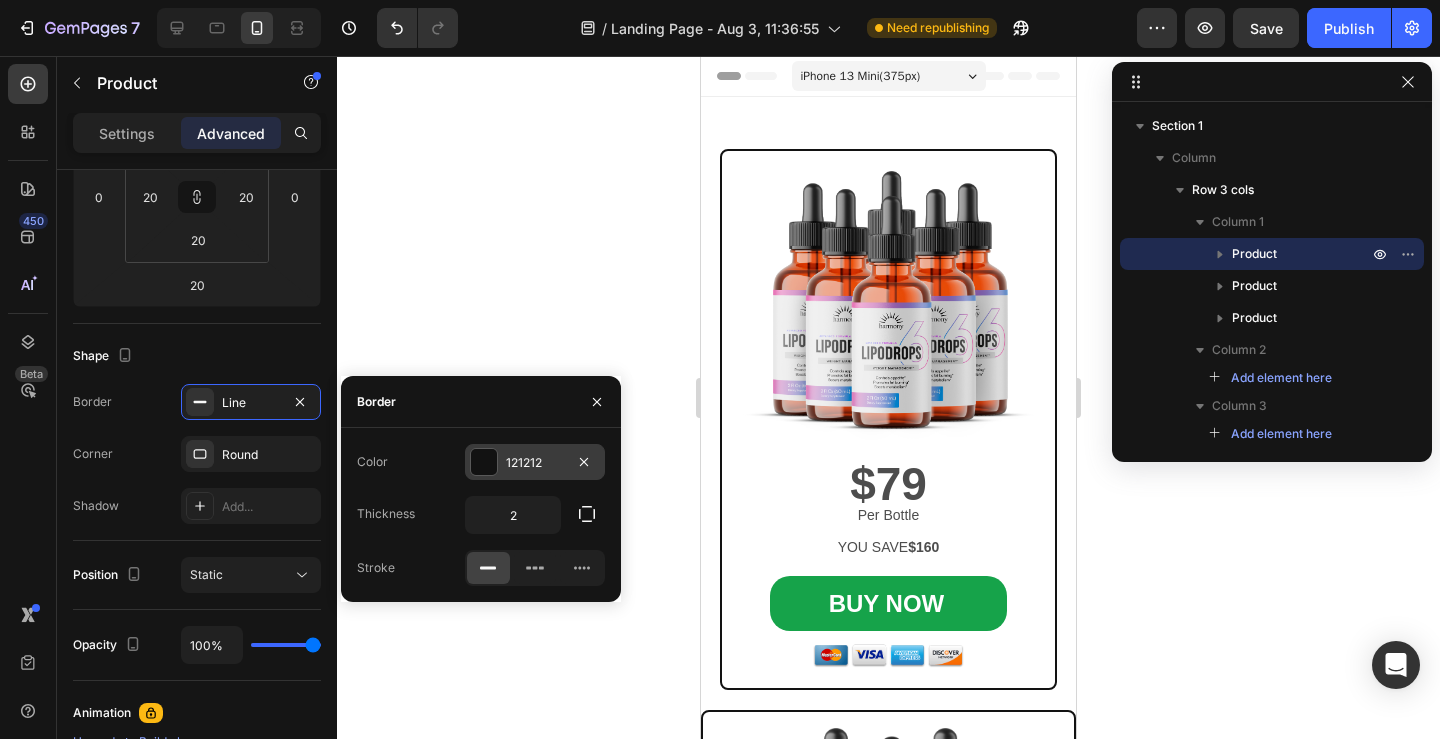 click at bounding box center (484, 462) 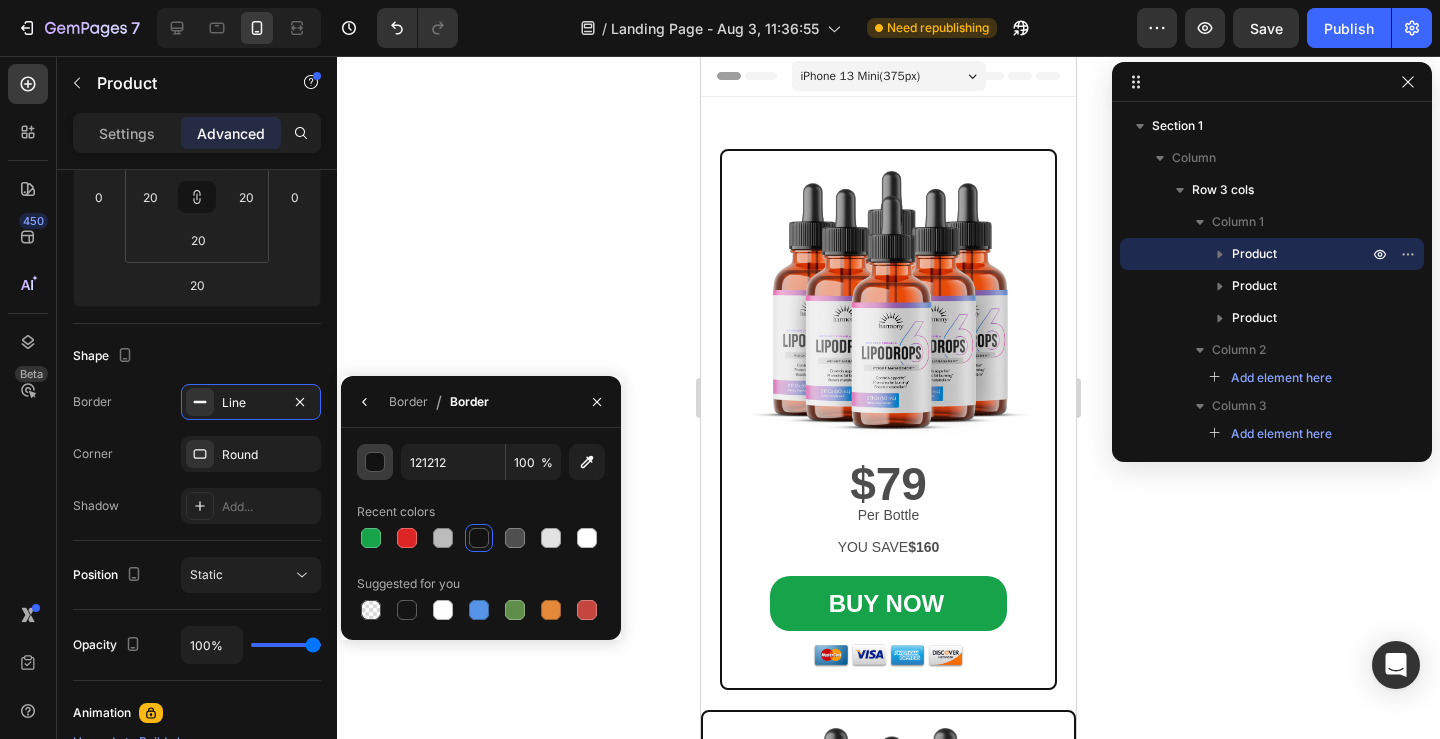 click at bounding box center (375, 462) 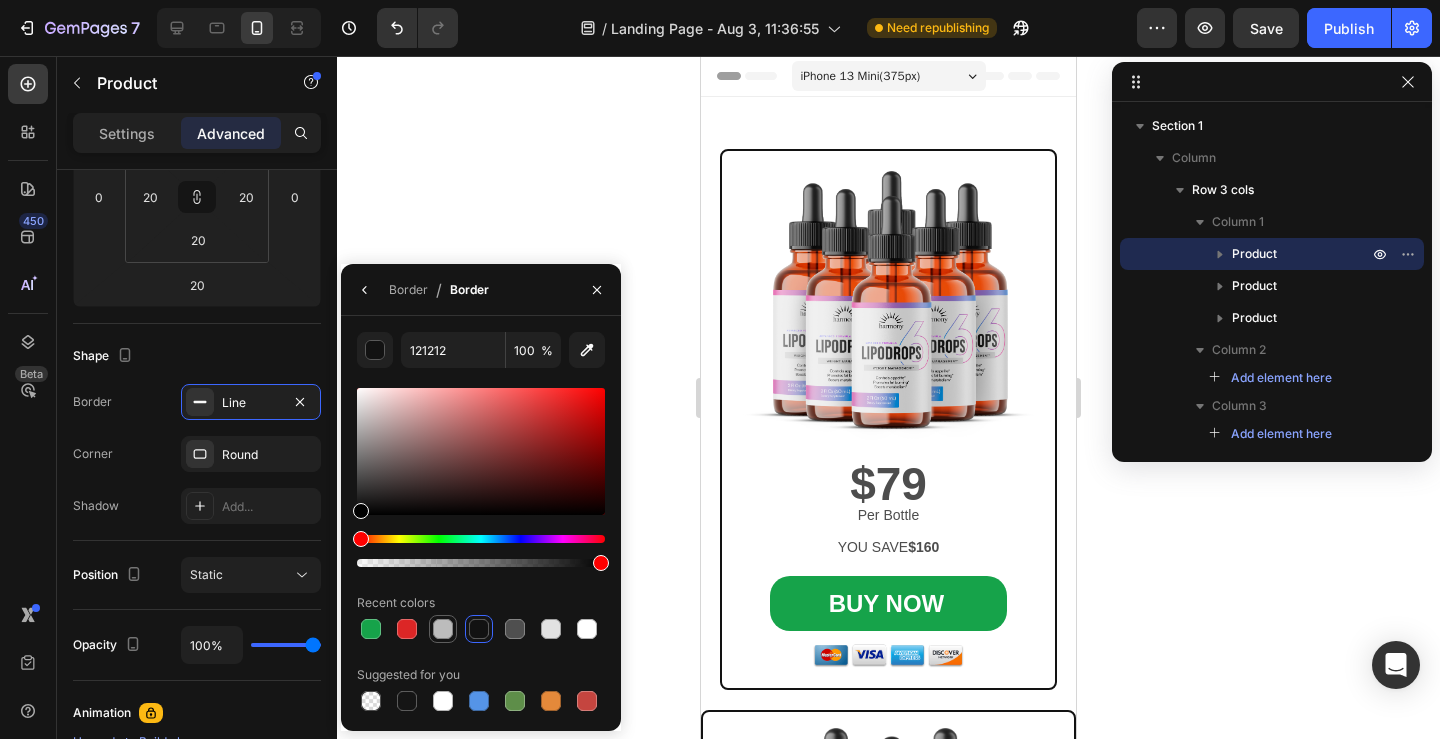 click at bounding box center [443, 629] 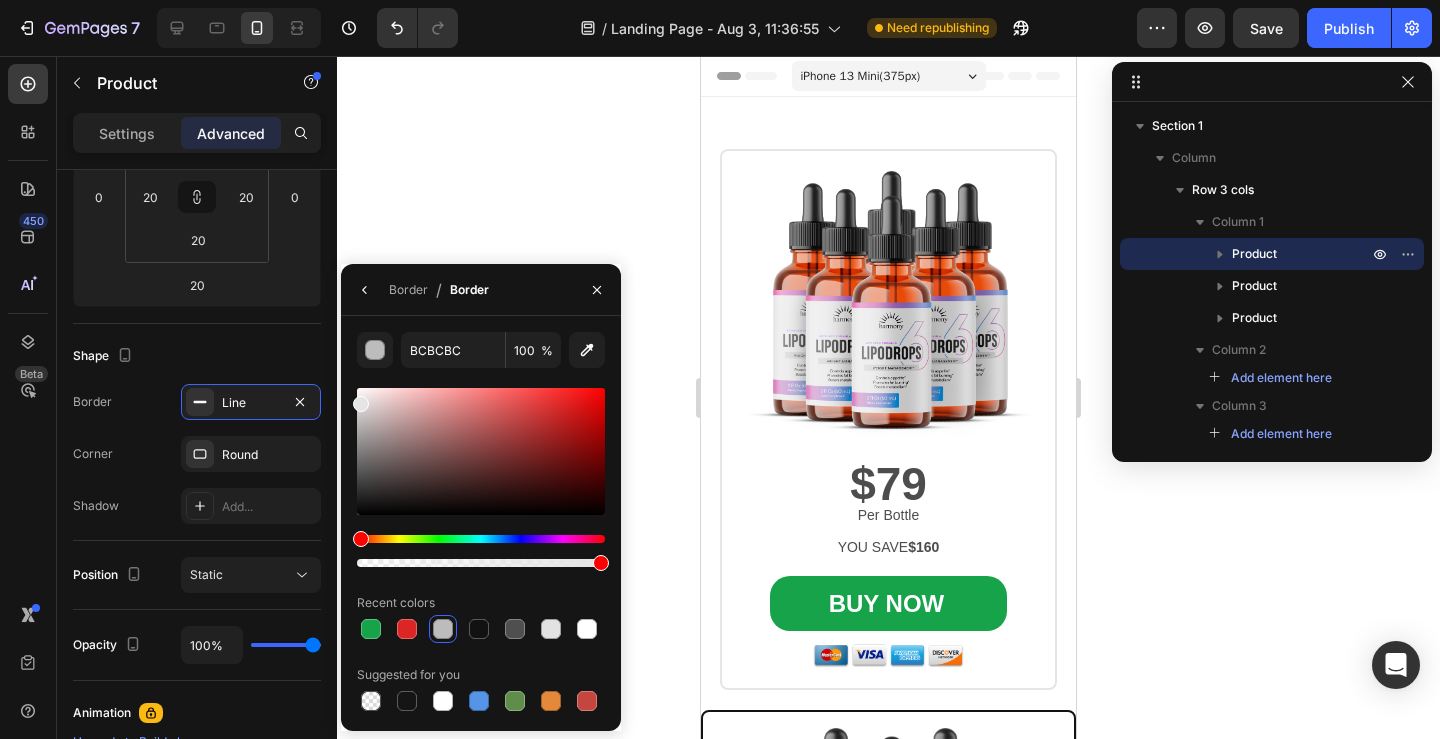 drag, startPoint x: 362, startPoint y: 431, endPoint x: 354, endPoint y: 400, distance: 32.01562 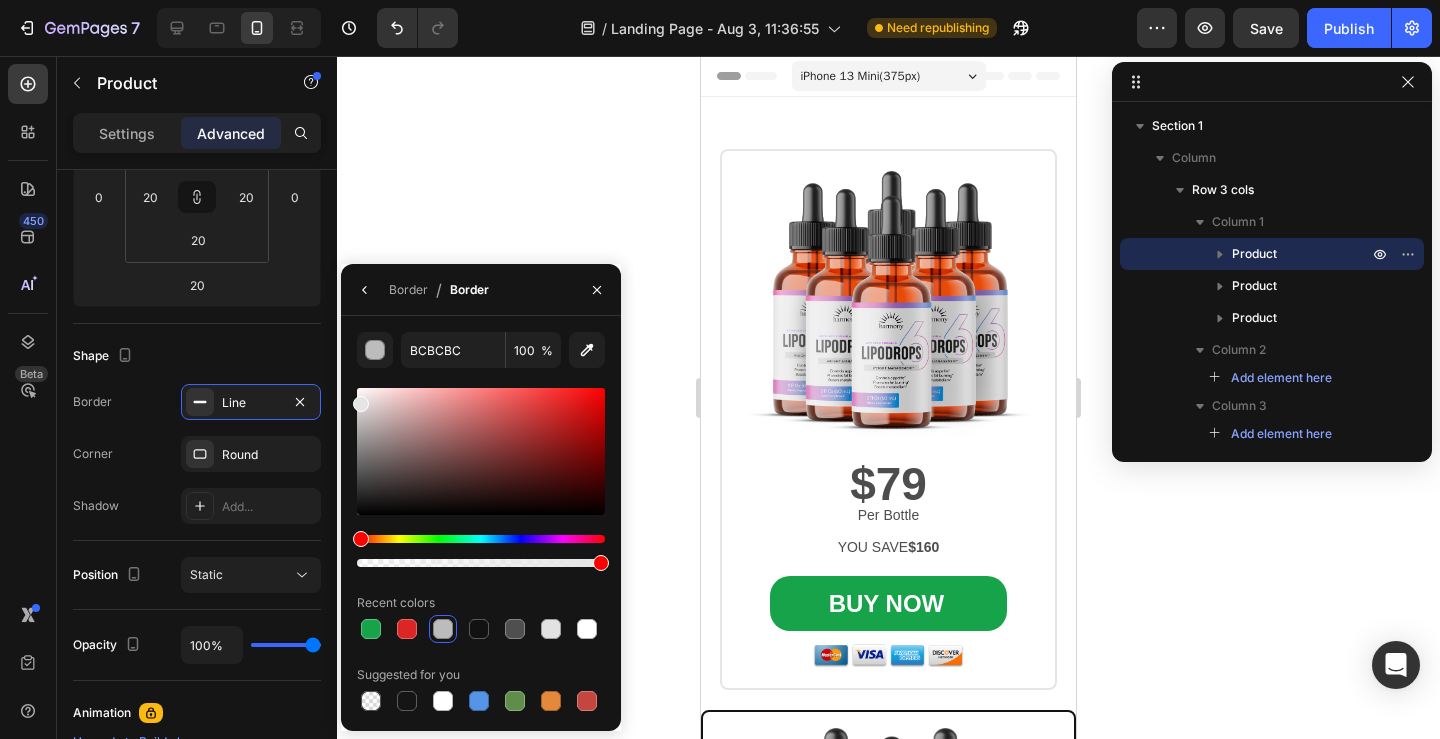 click at bounding box center (361, 404) 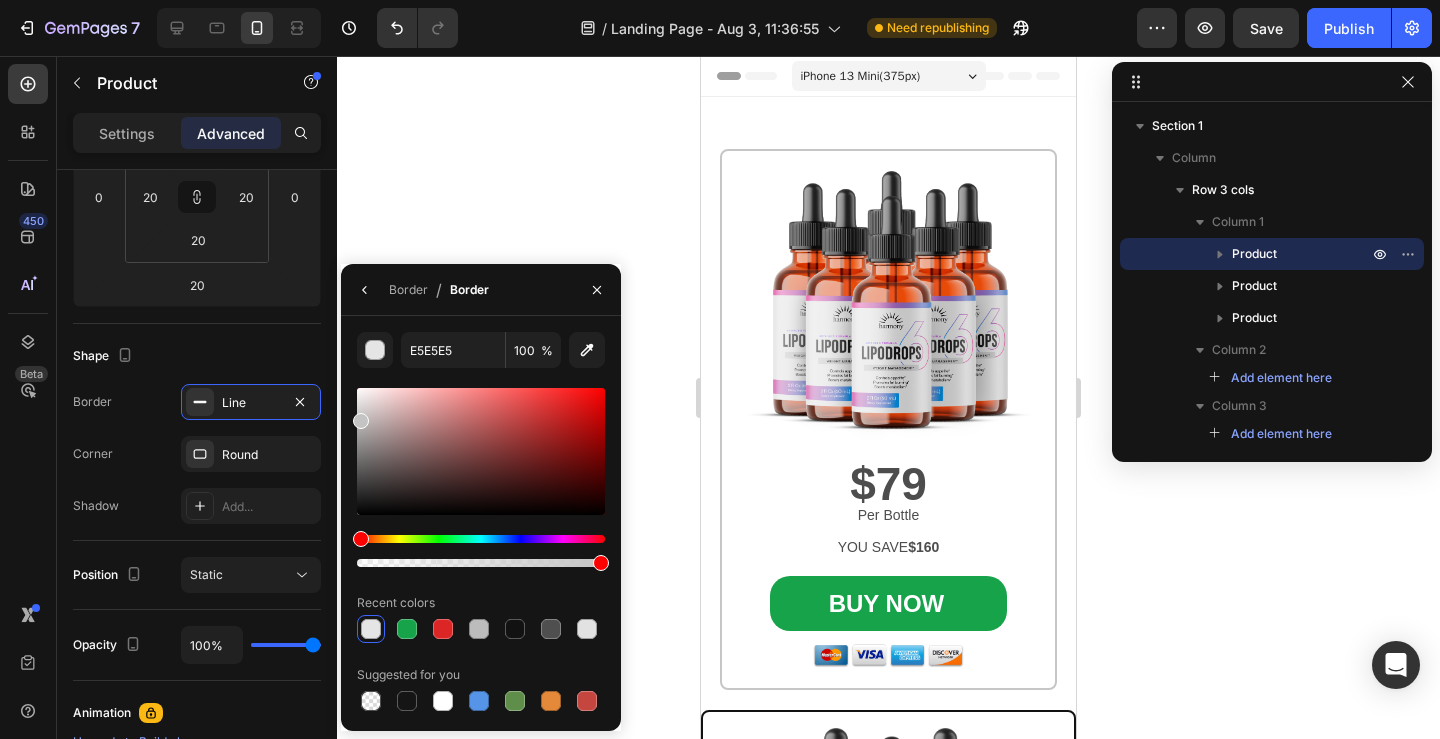 drag, startPoint x: 356, startPoint y: 405, endPoint x: 352, endPoint y: 418, distance: 13.601471 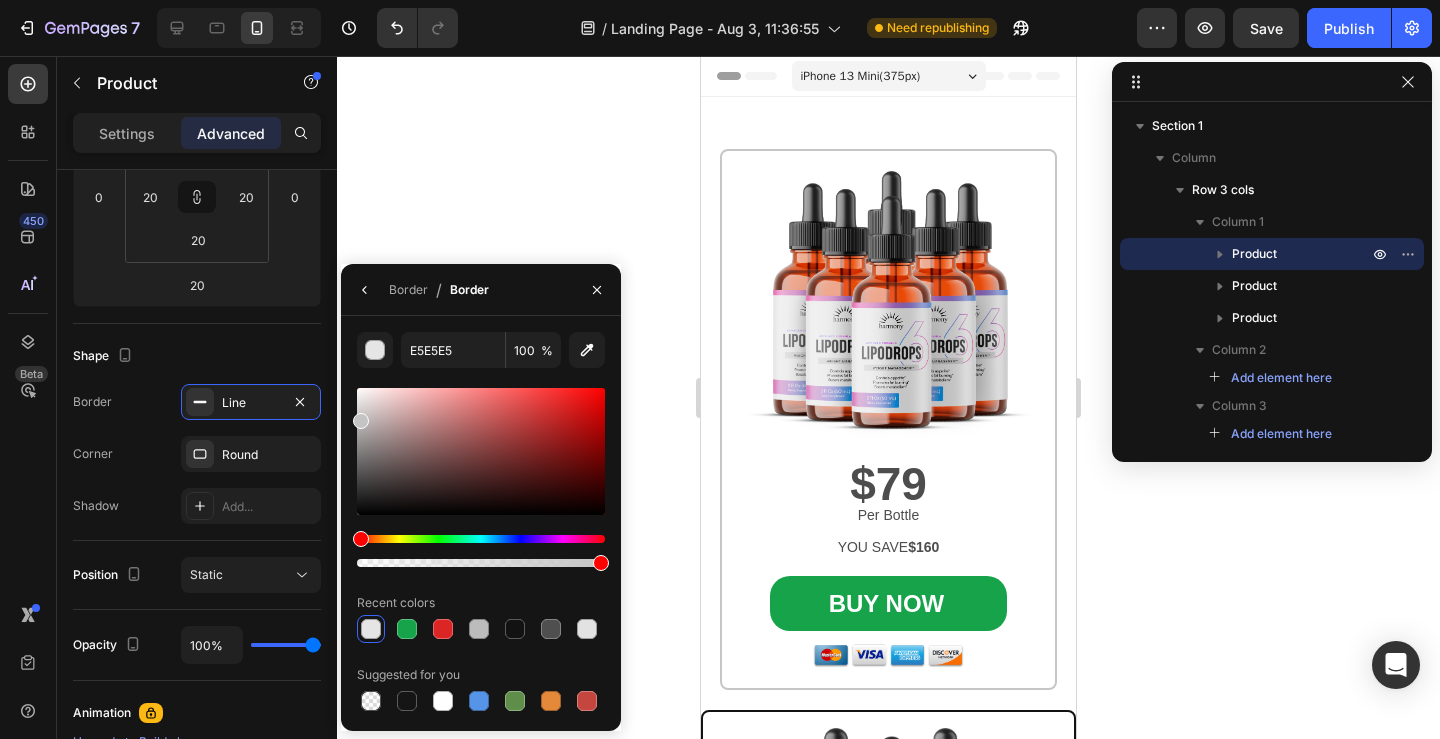 click on "E5E5E5 100 % Recent colors Suggested for you" at bounding box center (481, 523) 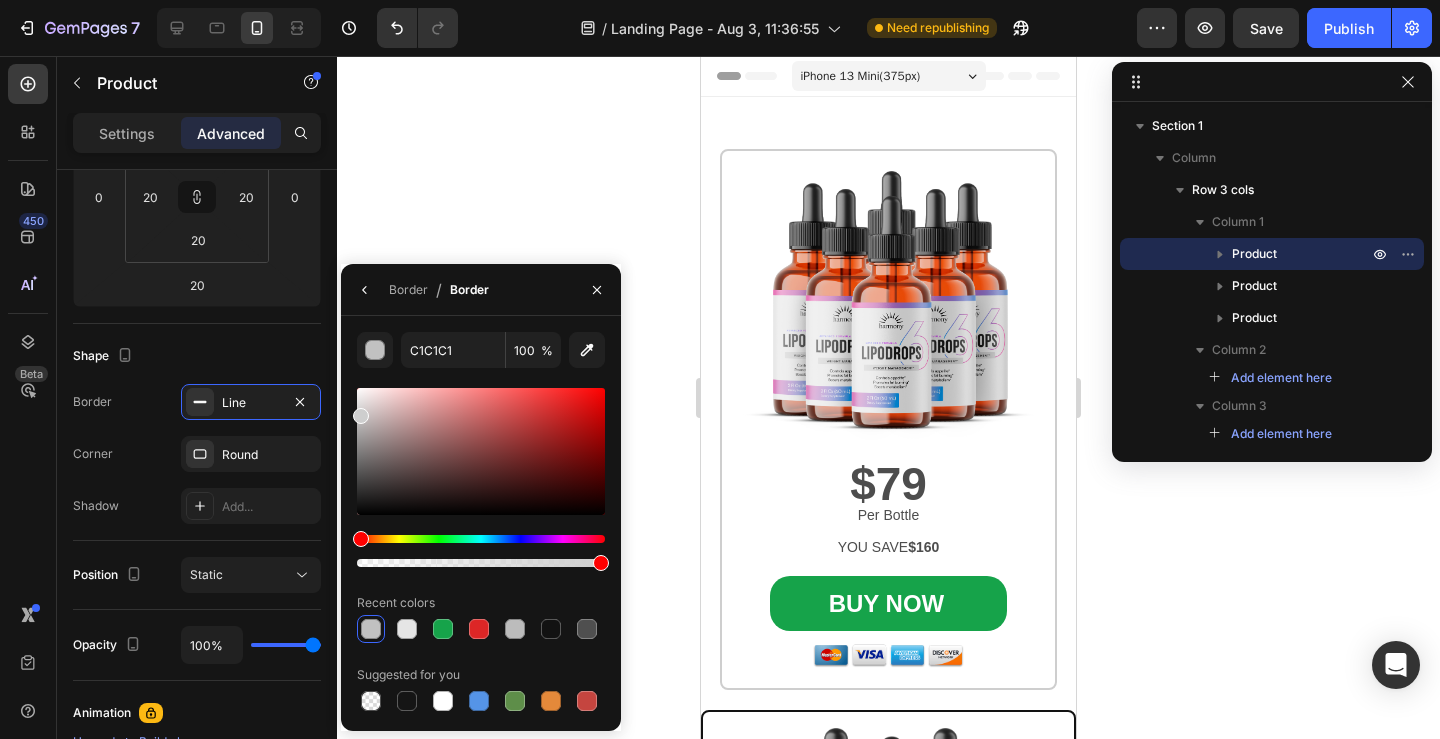 drag, startPoint x: 361, startPoint y: 422, endPoint x: 359, endPoint y: 410, distance: 12.165525 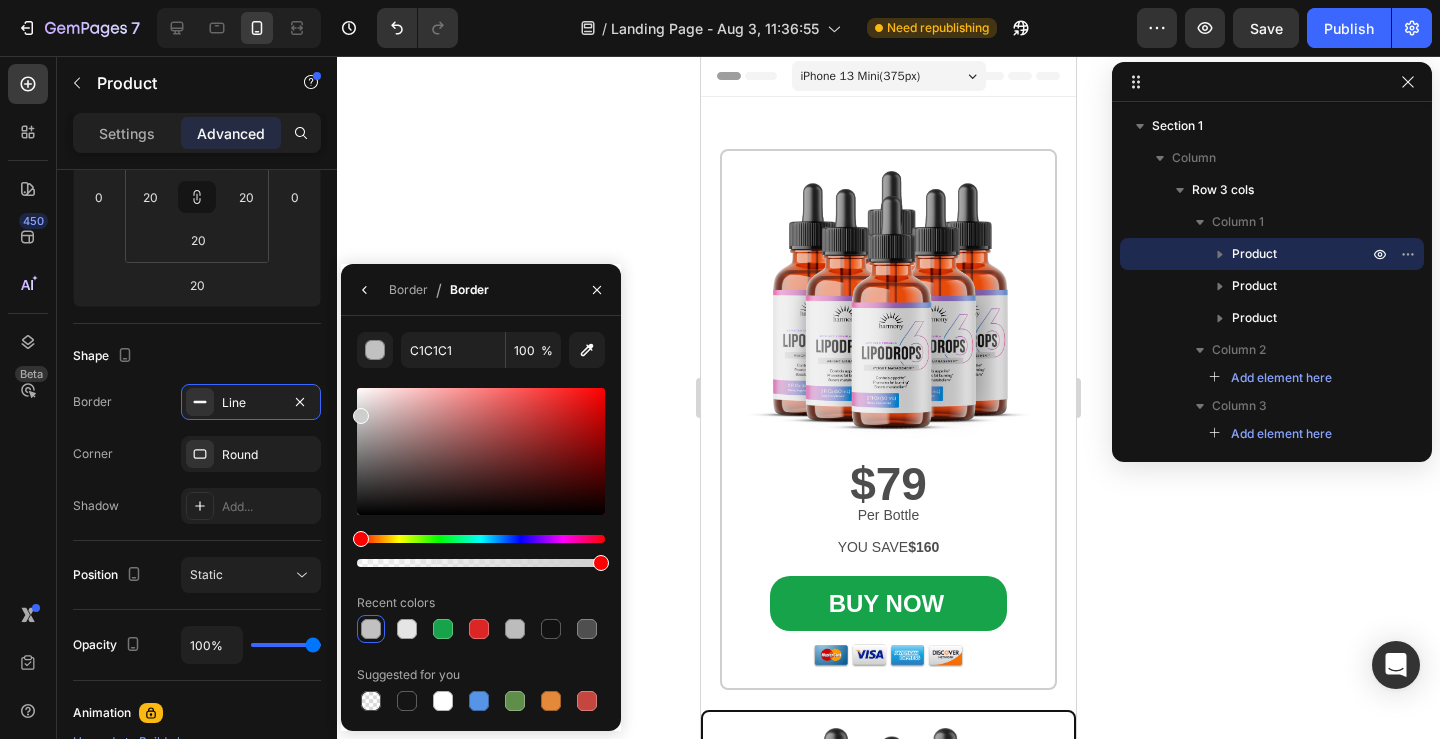 click at bounding box center (361, 416) 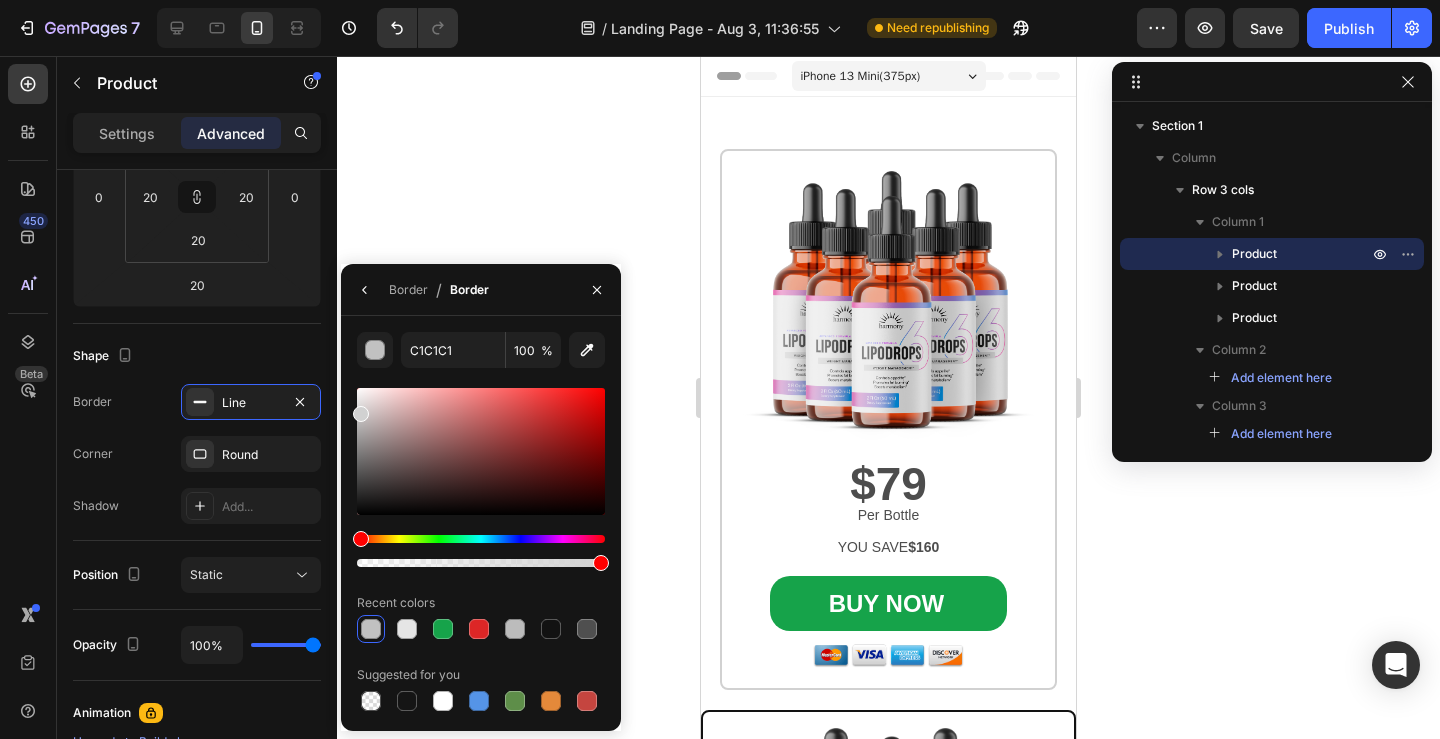 type on "D1D1D1" 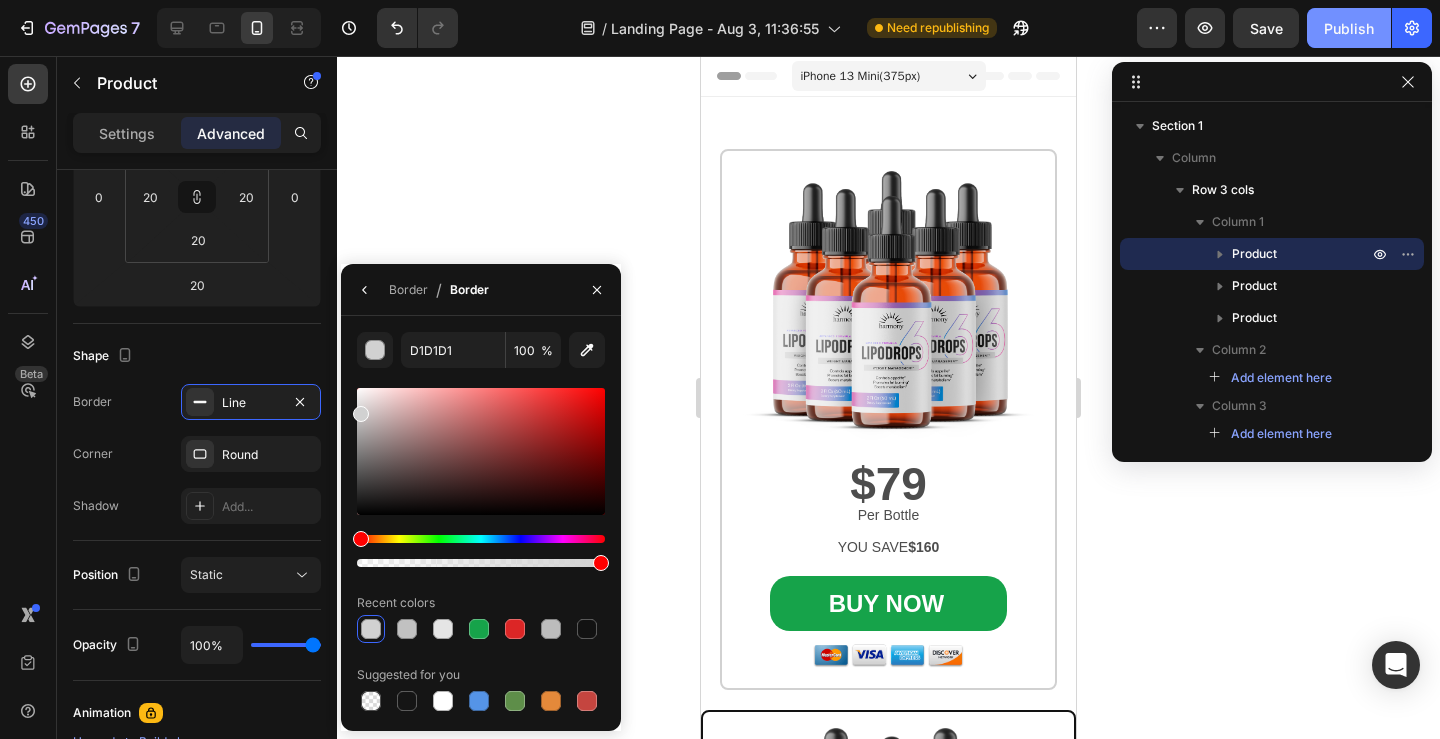 click on "Publish" at bounding box center (1349, 28) 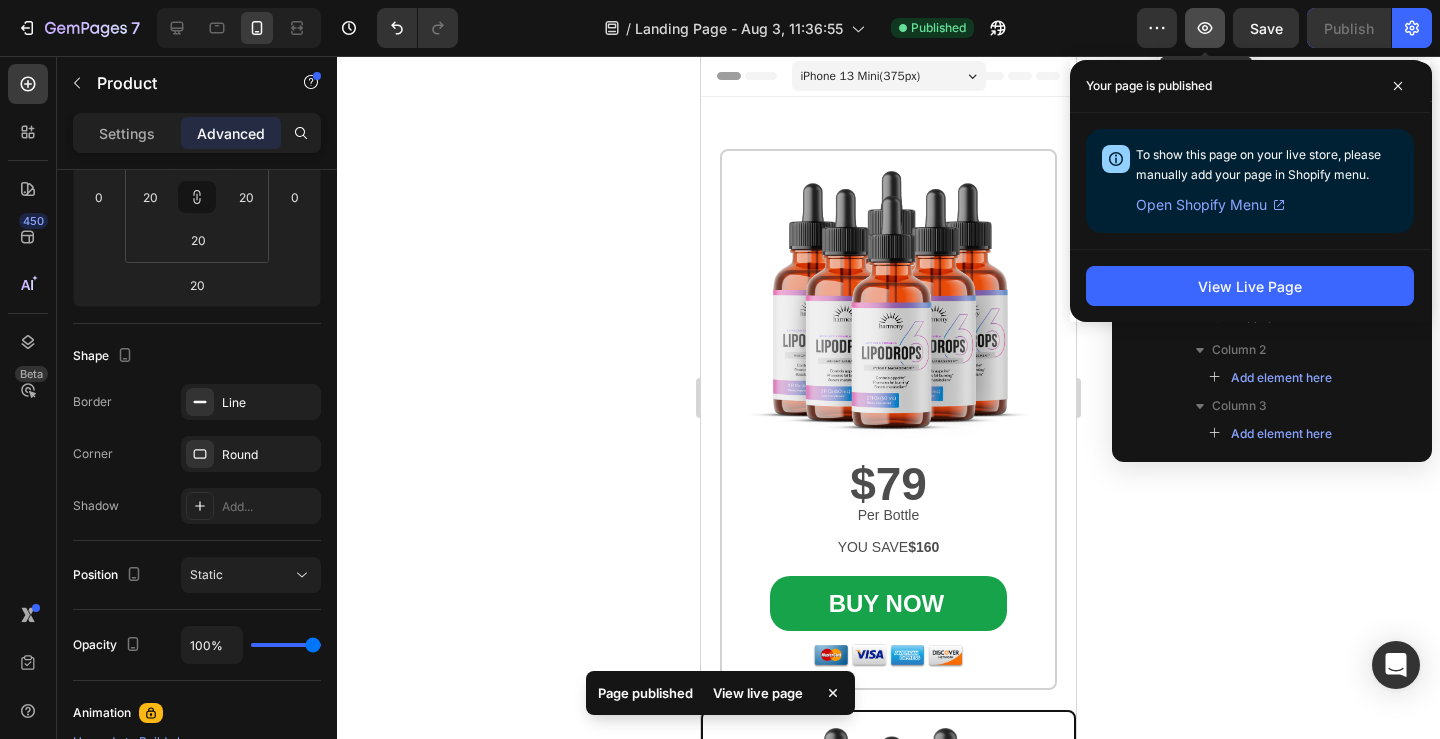 click 